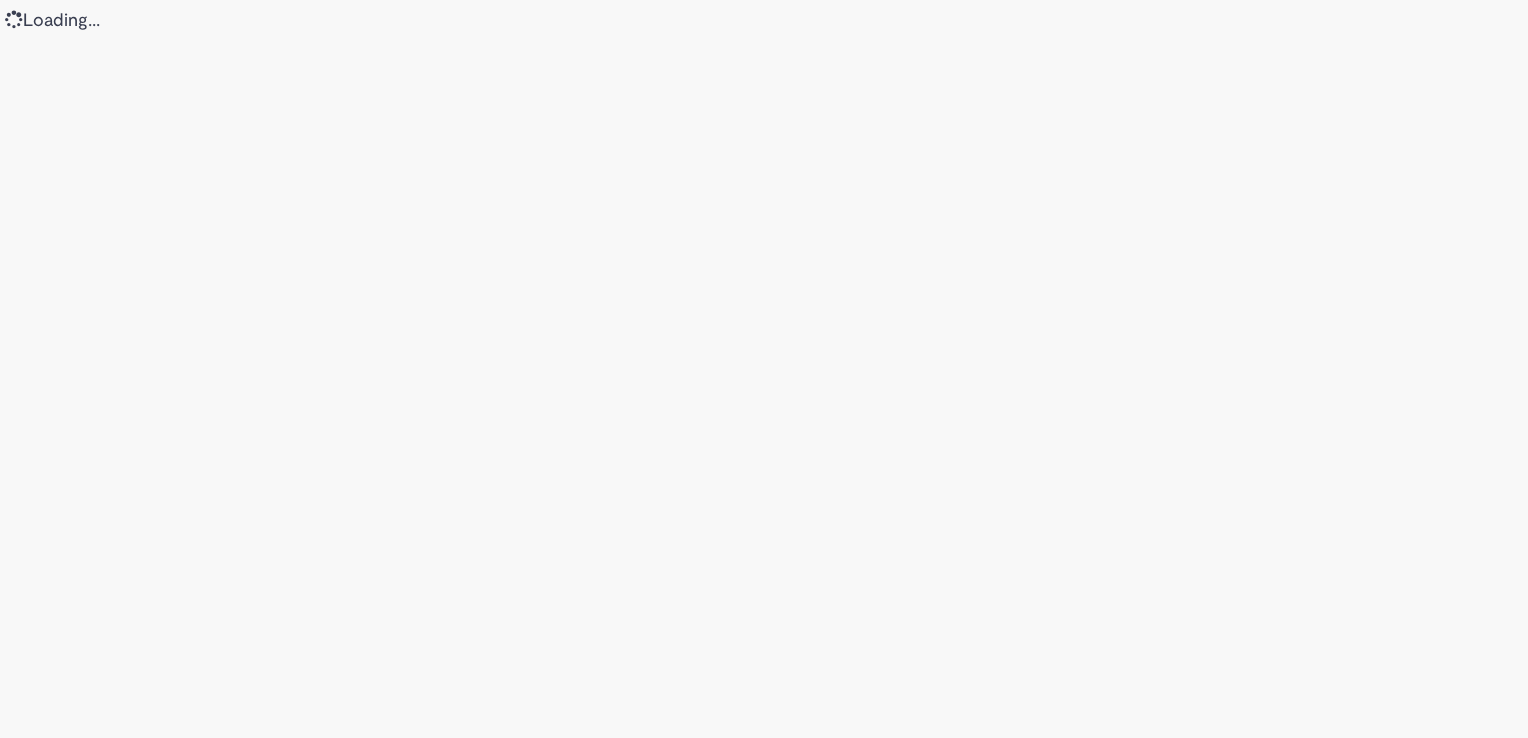 scroll, scrollTop: 0, scrollLeft: 0, axis: both 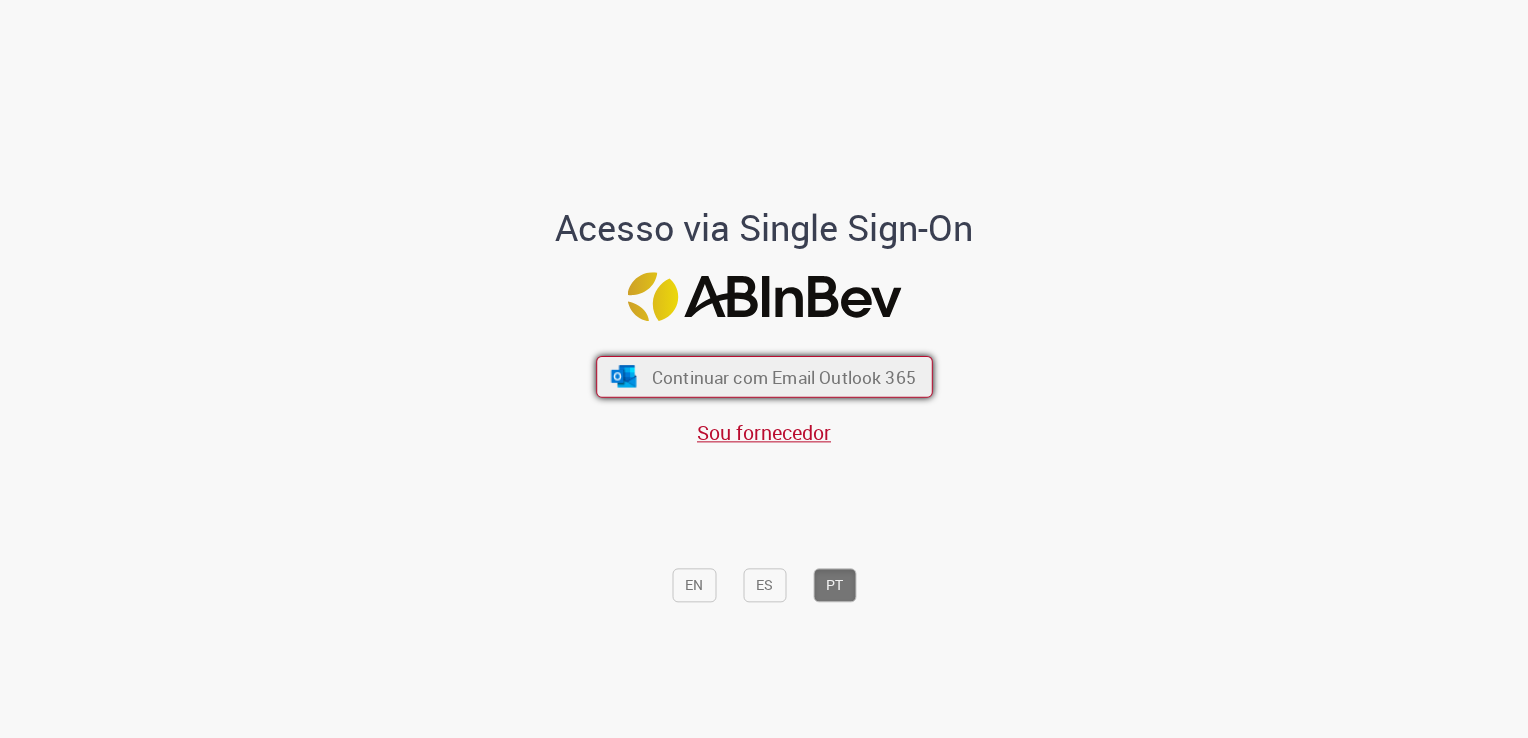 click on "Continuar com Email Outlook 365" at bounding box center (783, 377) 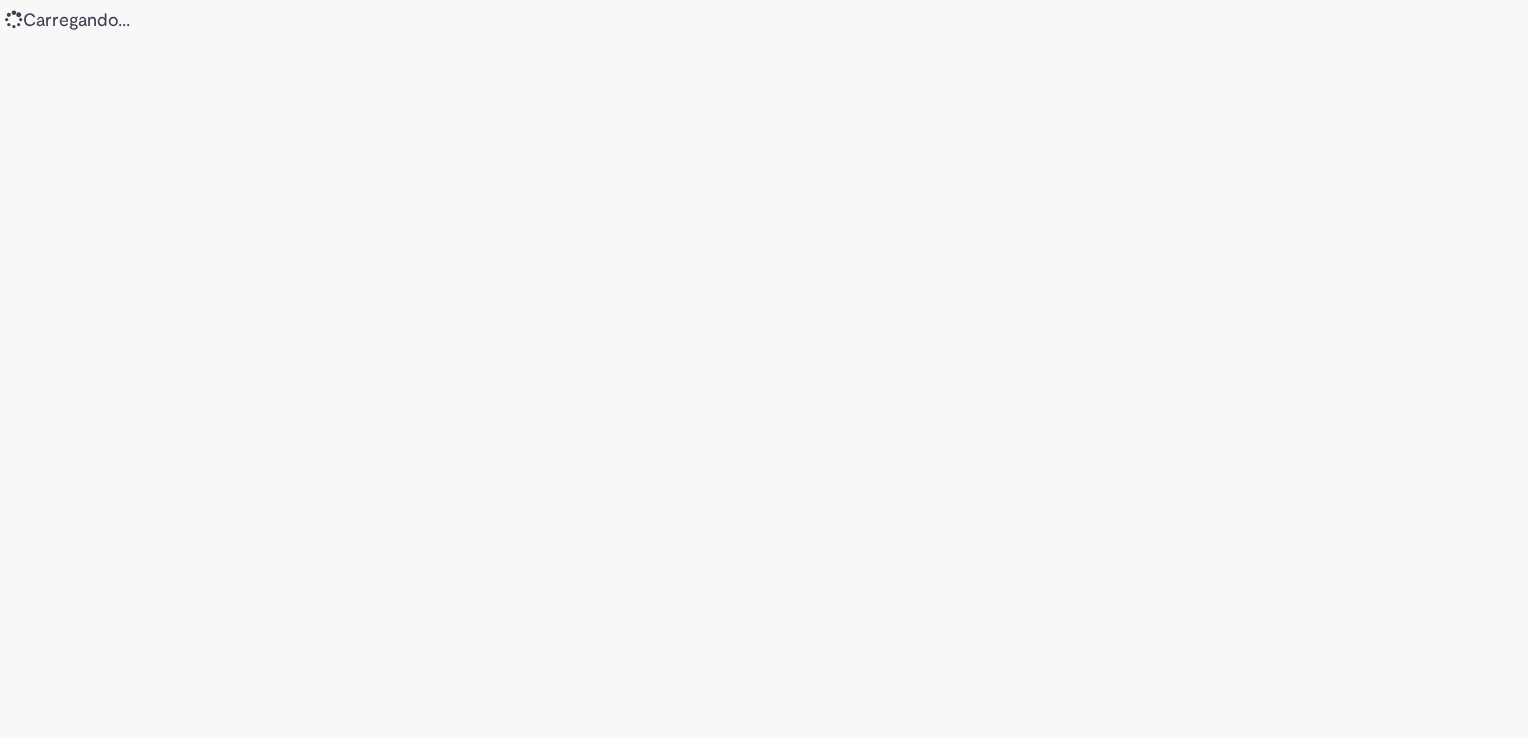 scroll, scrollTop: 0, scrollLeft: 0, axis: both 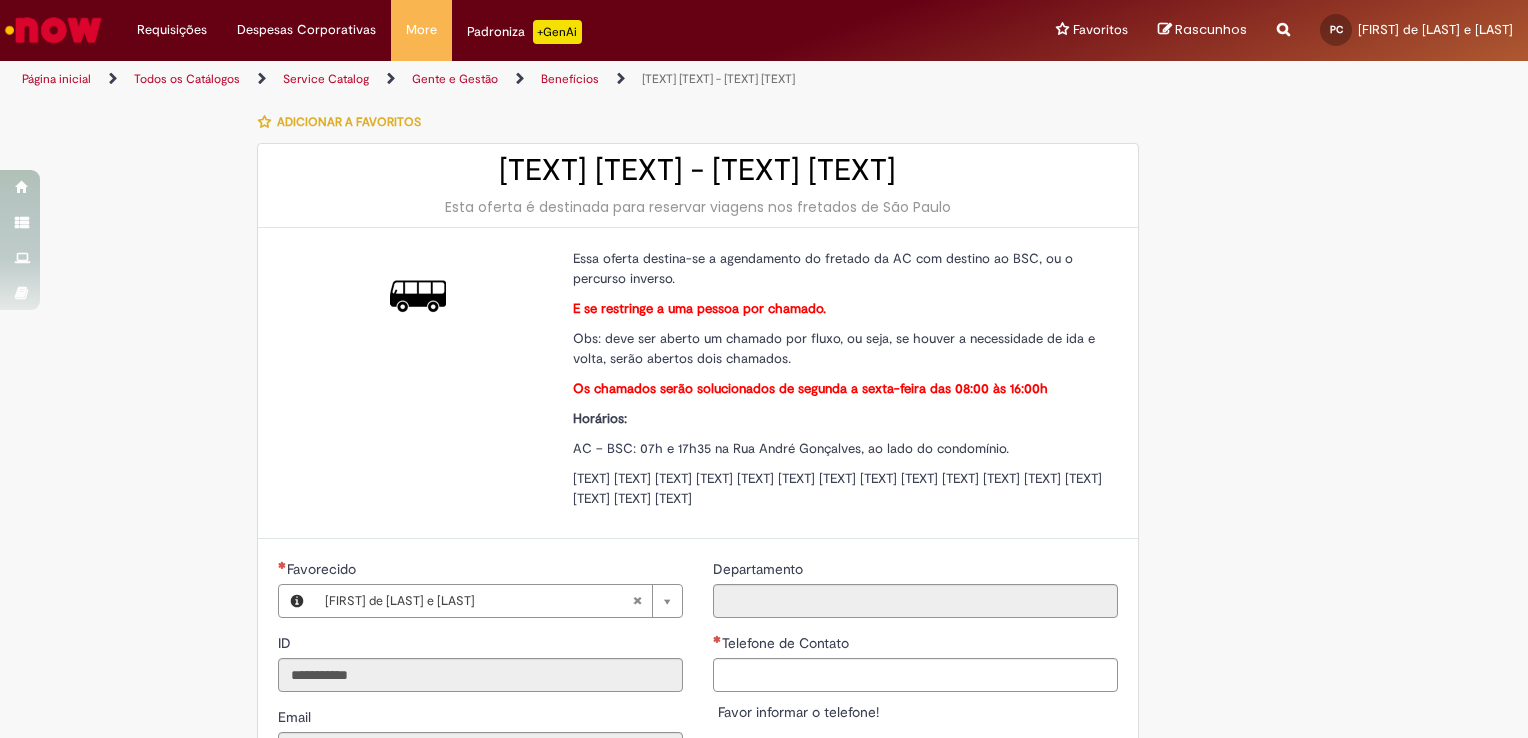 type on "**********" 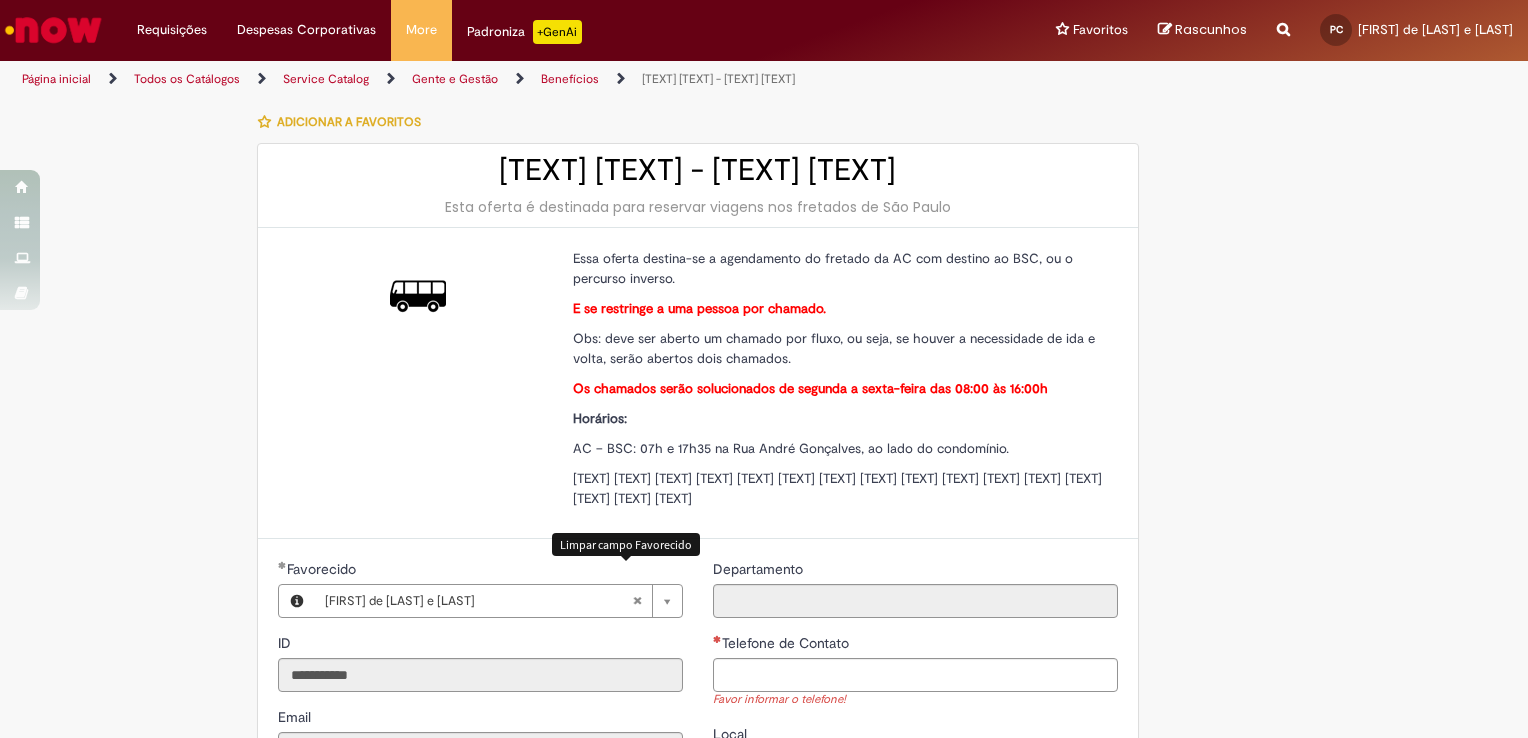 type 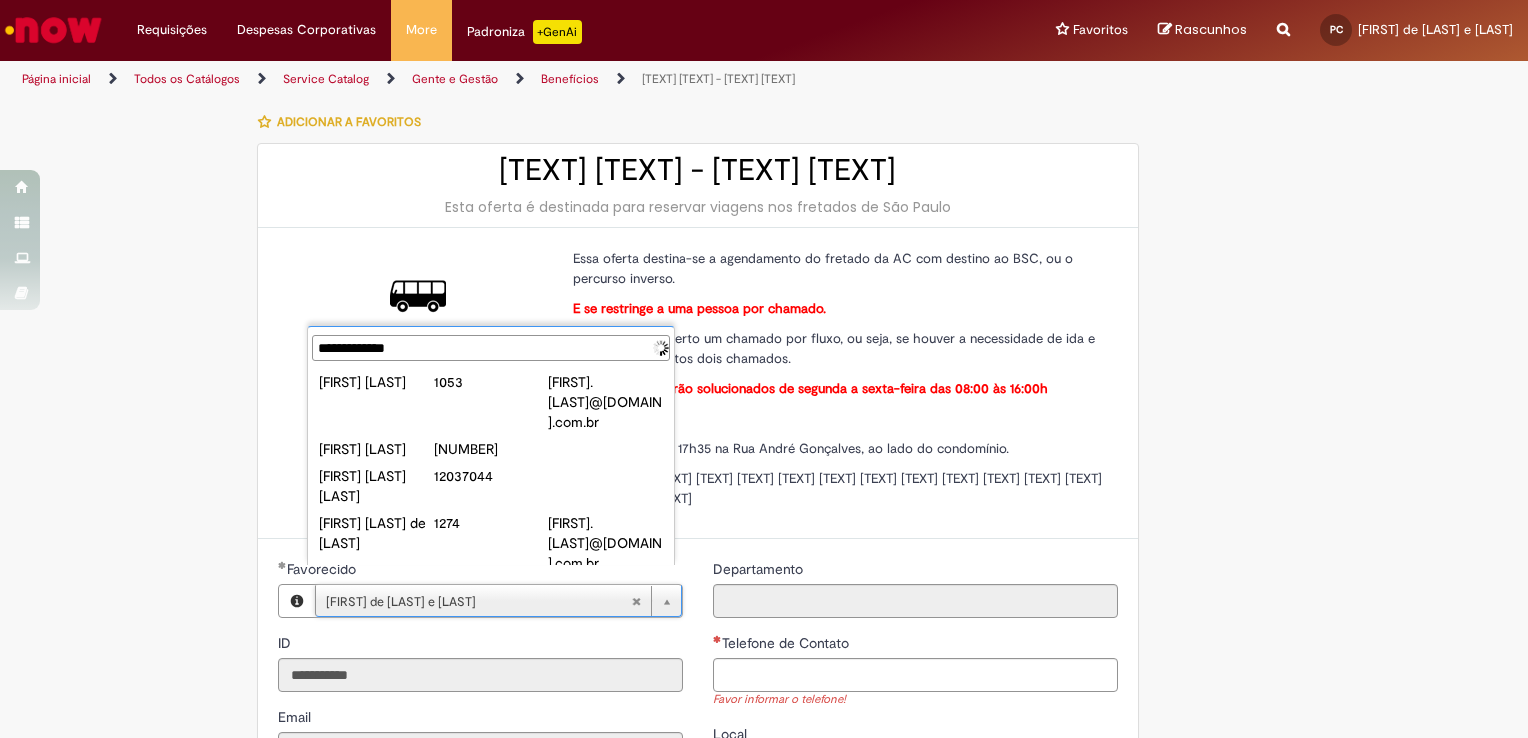 type on "**********" 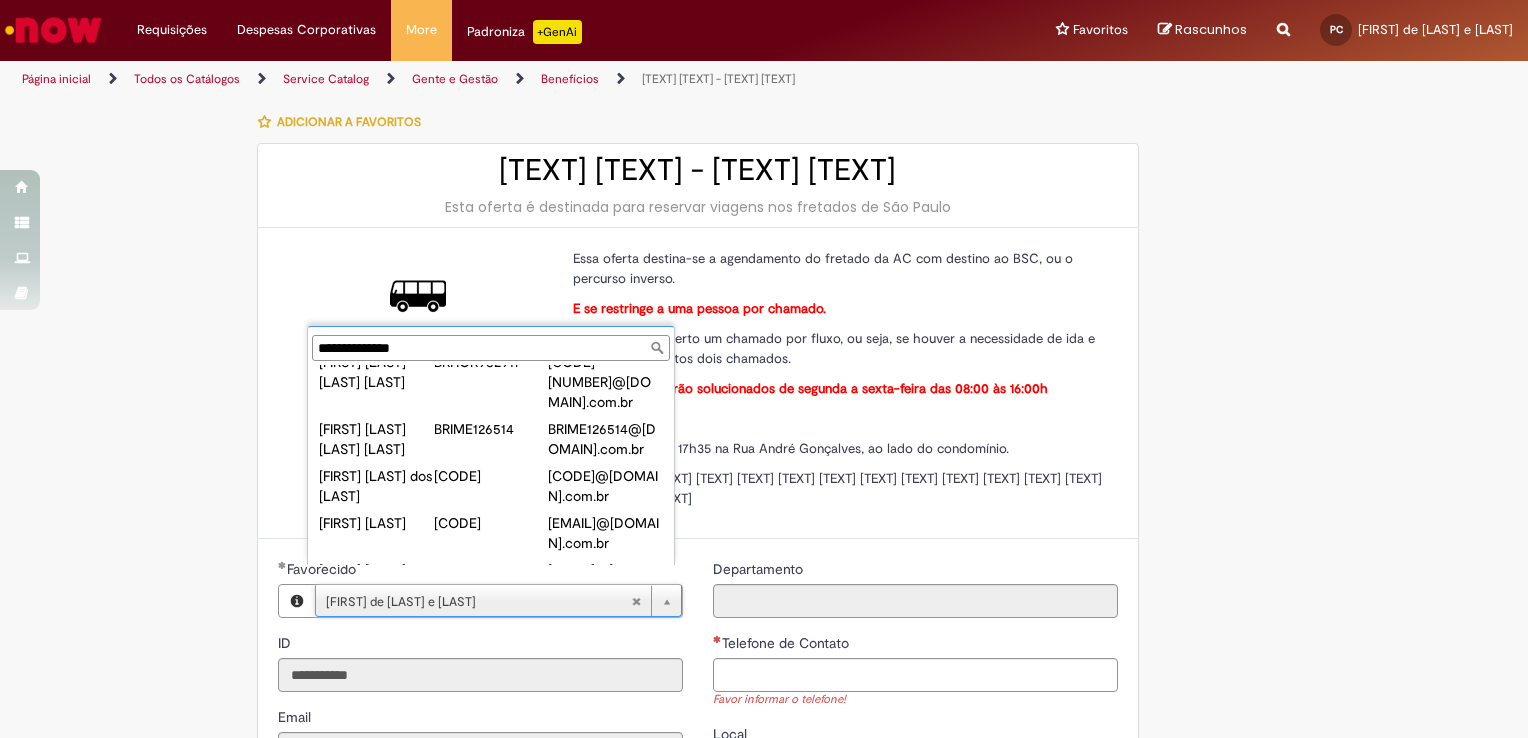 scroll, scrollTop: 144, scrollLeft: 0, axis: vertical 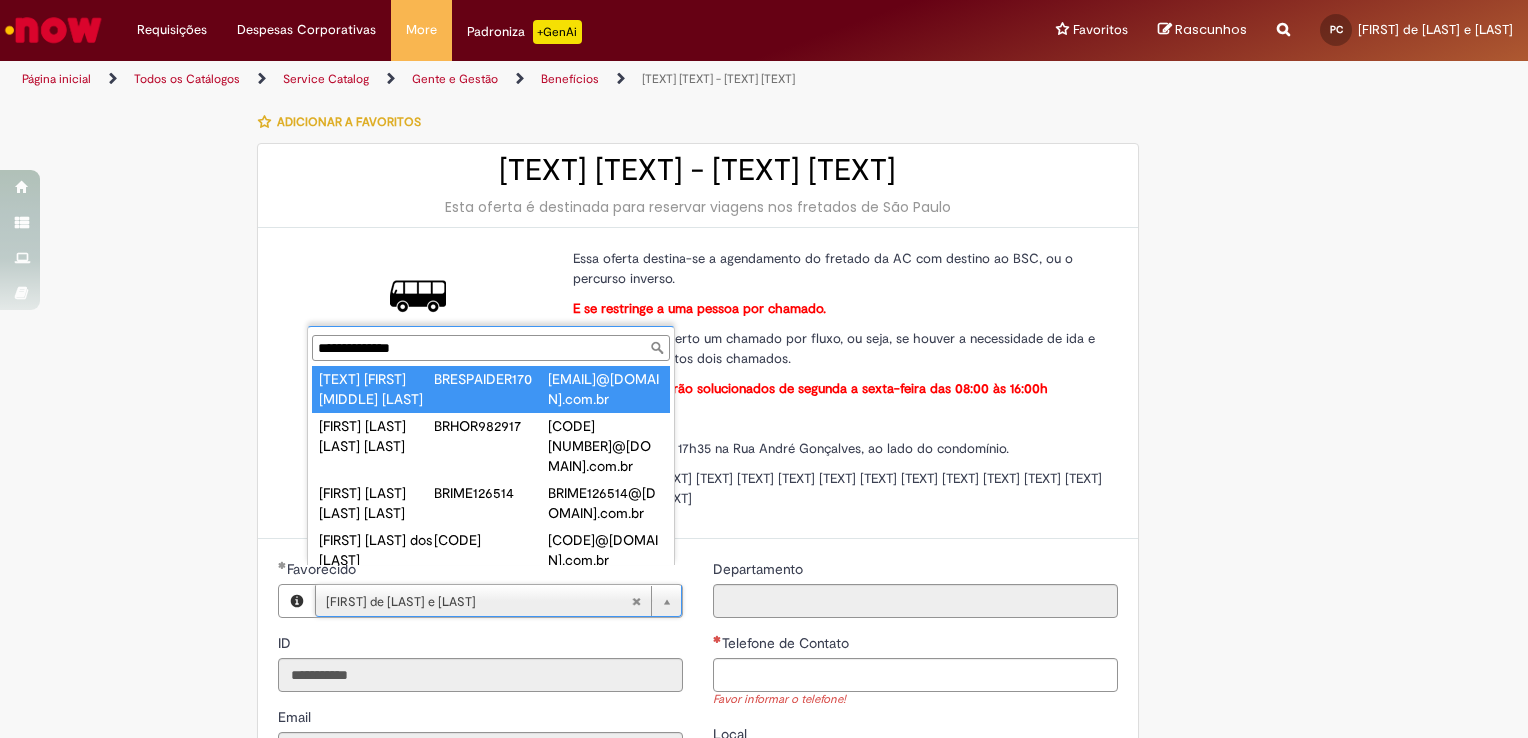 drag, startPoint x: 397, startPoint y: 343, endPoint x: 259, endPoint y: 329, distance: 138.70833 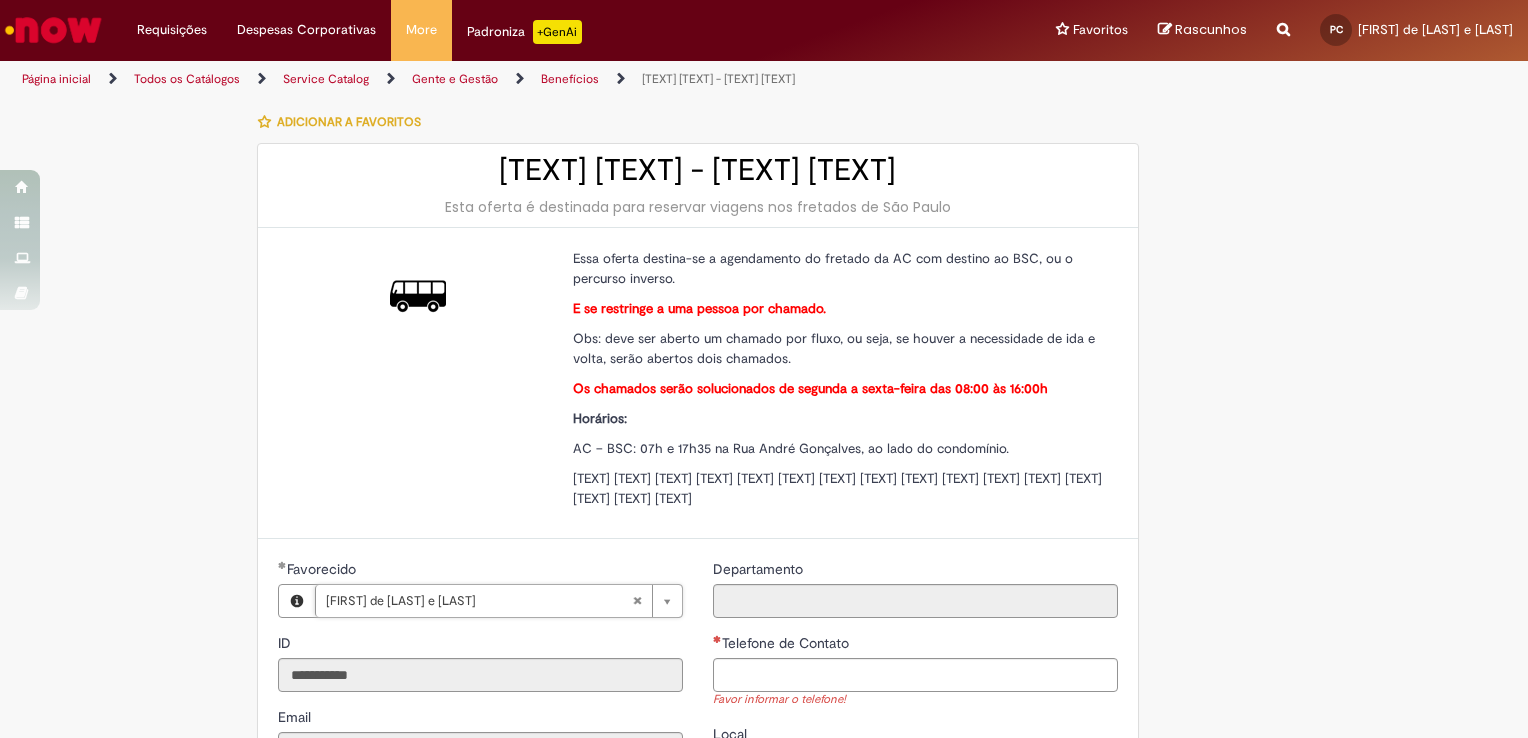 scroll, scrollTop: 0, scrollLeft: 149, axis: horizontal 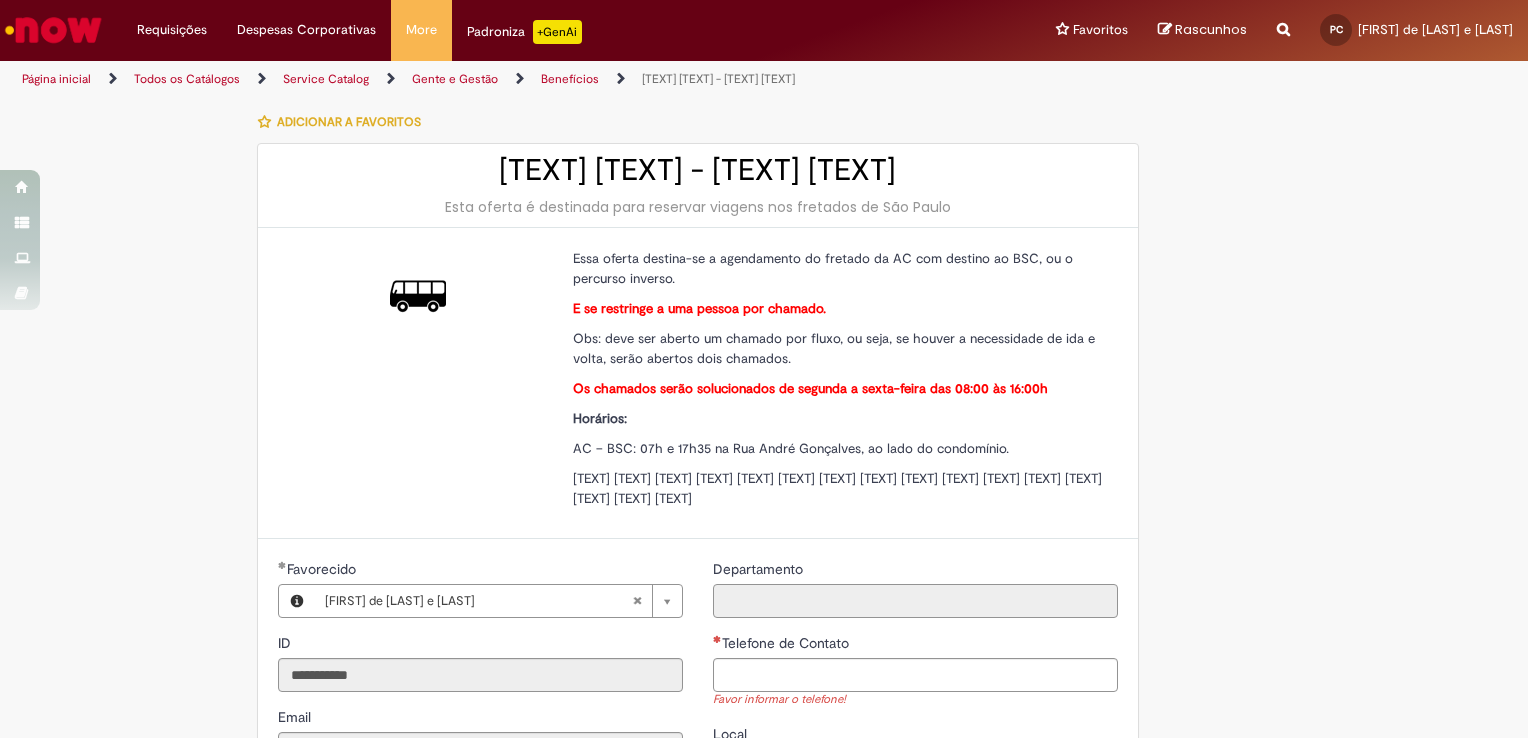 click on "Departamento" at bounding box center (915, 601) 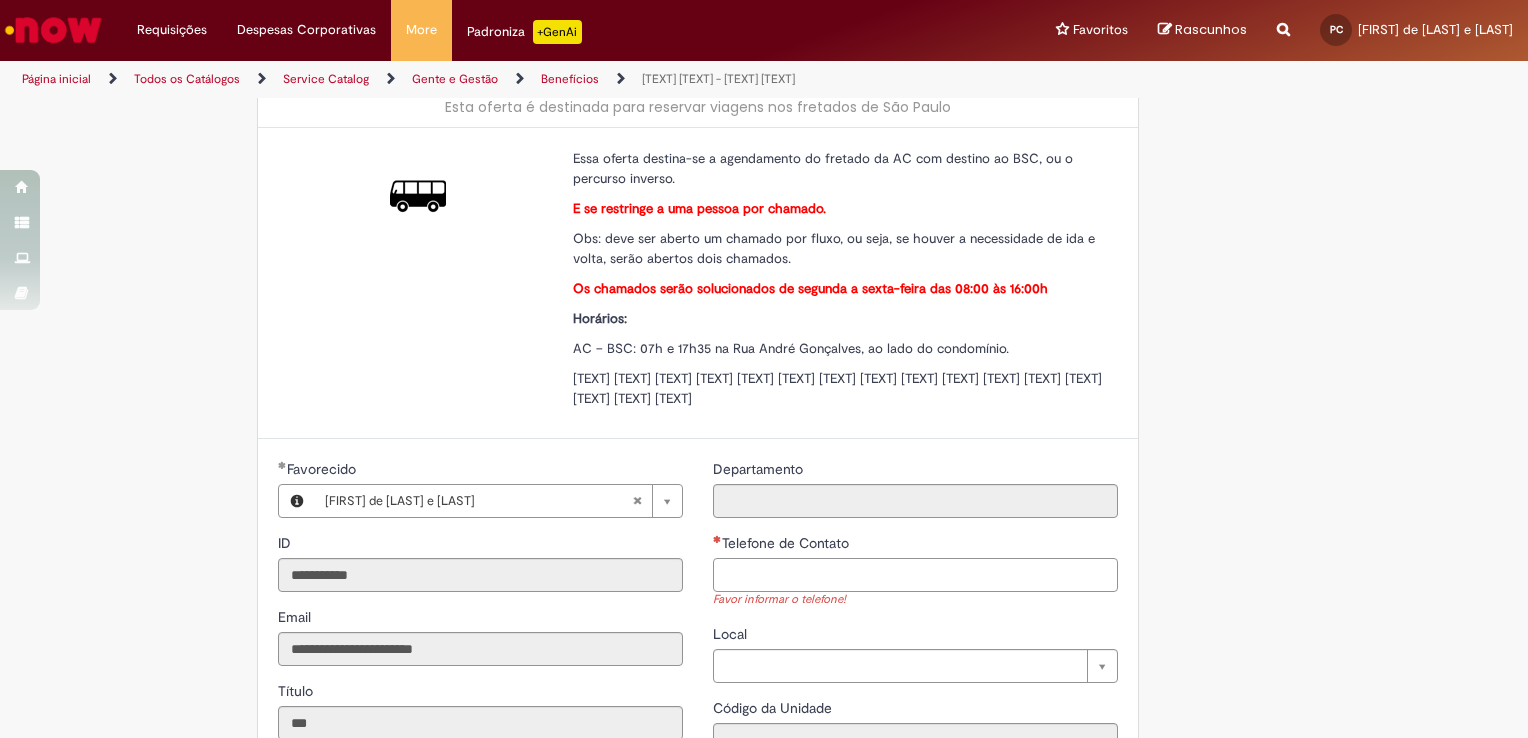 click on "Telefone de Contato" at bounding box center [915, 575] 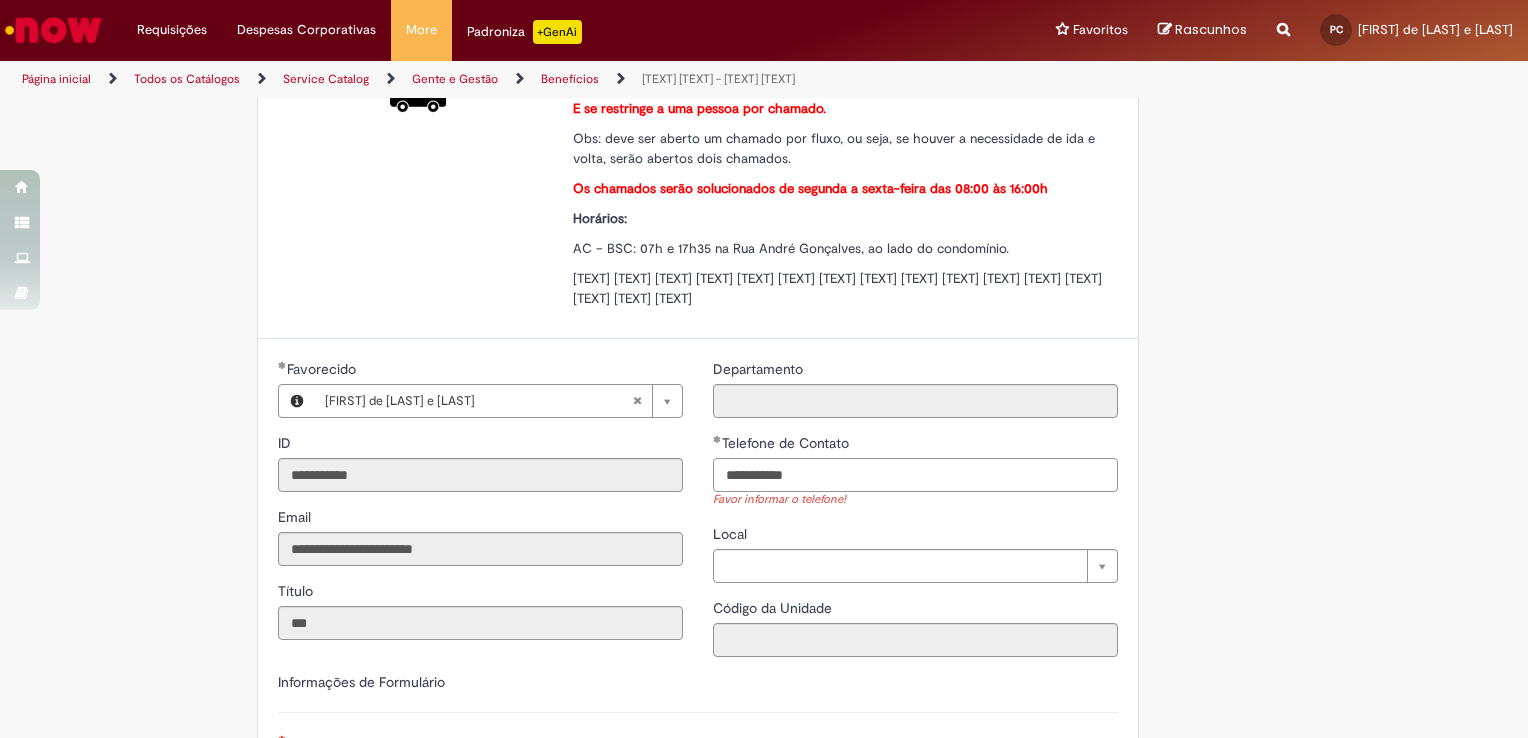 scroll, scrollTop: 300, scrollLeft: 0, axis: vertical 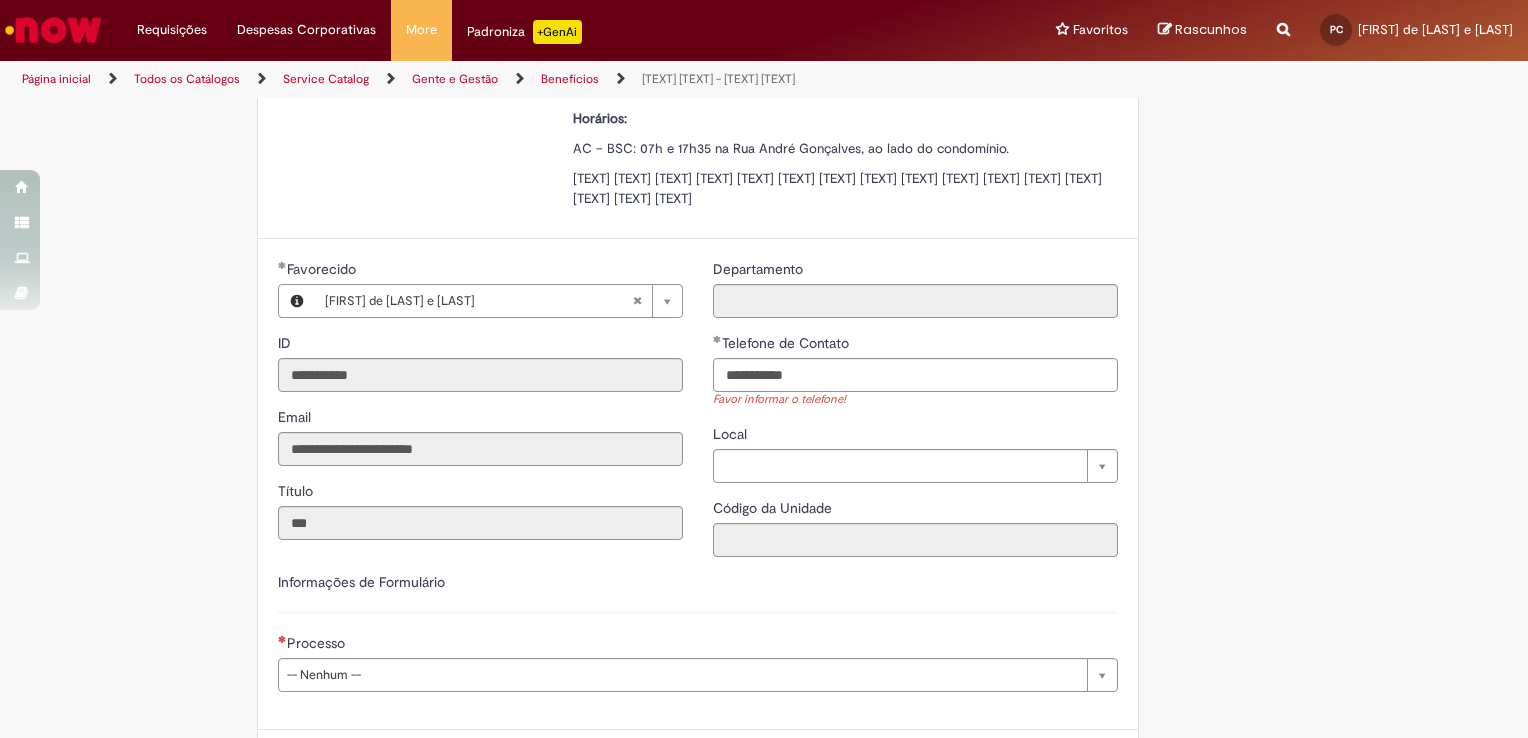 type on "**********" 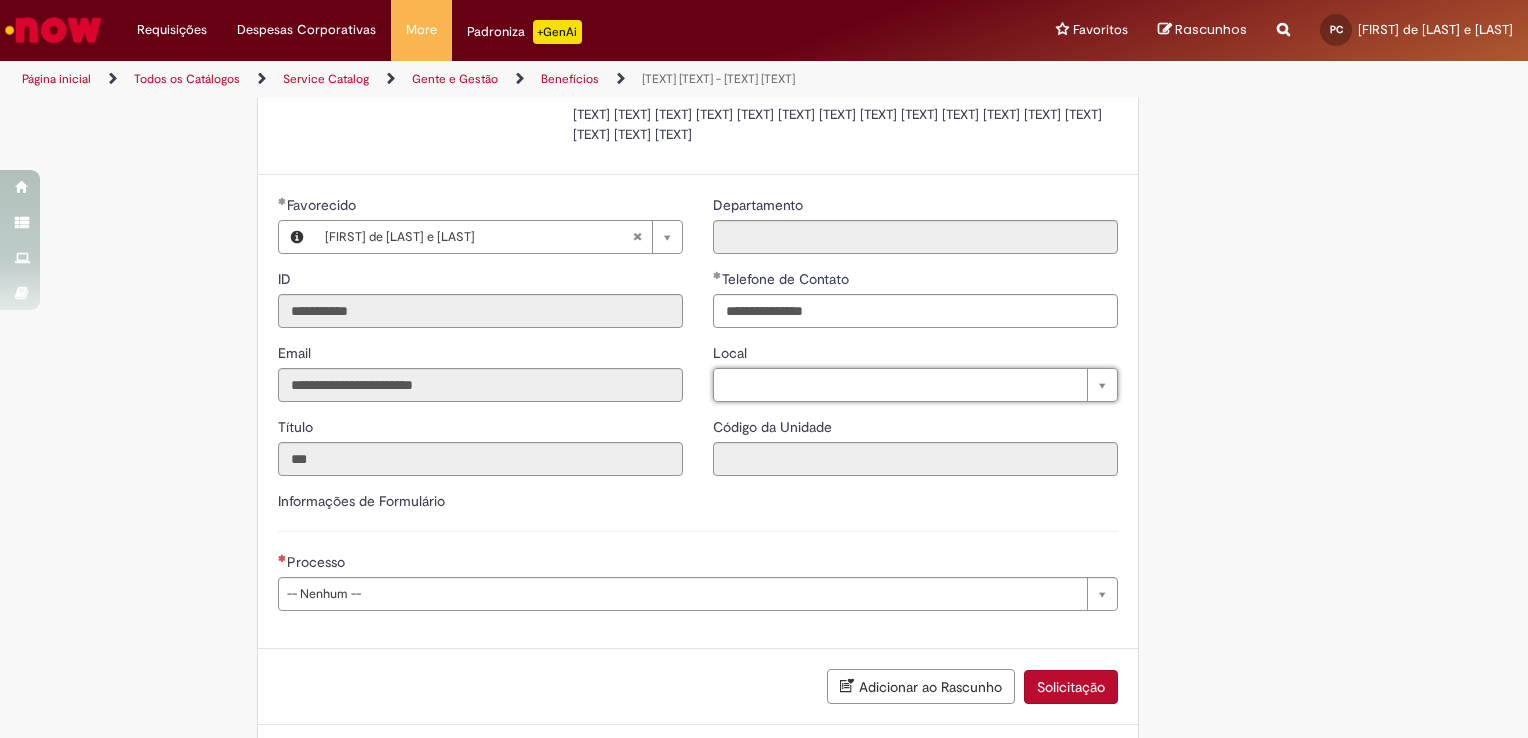scroll, scrollTop: 400, scrollLeft: 0, axis: vertical 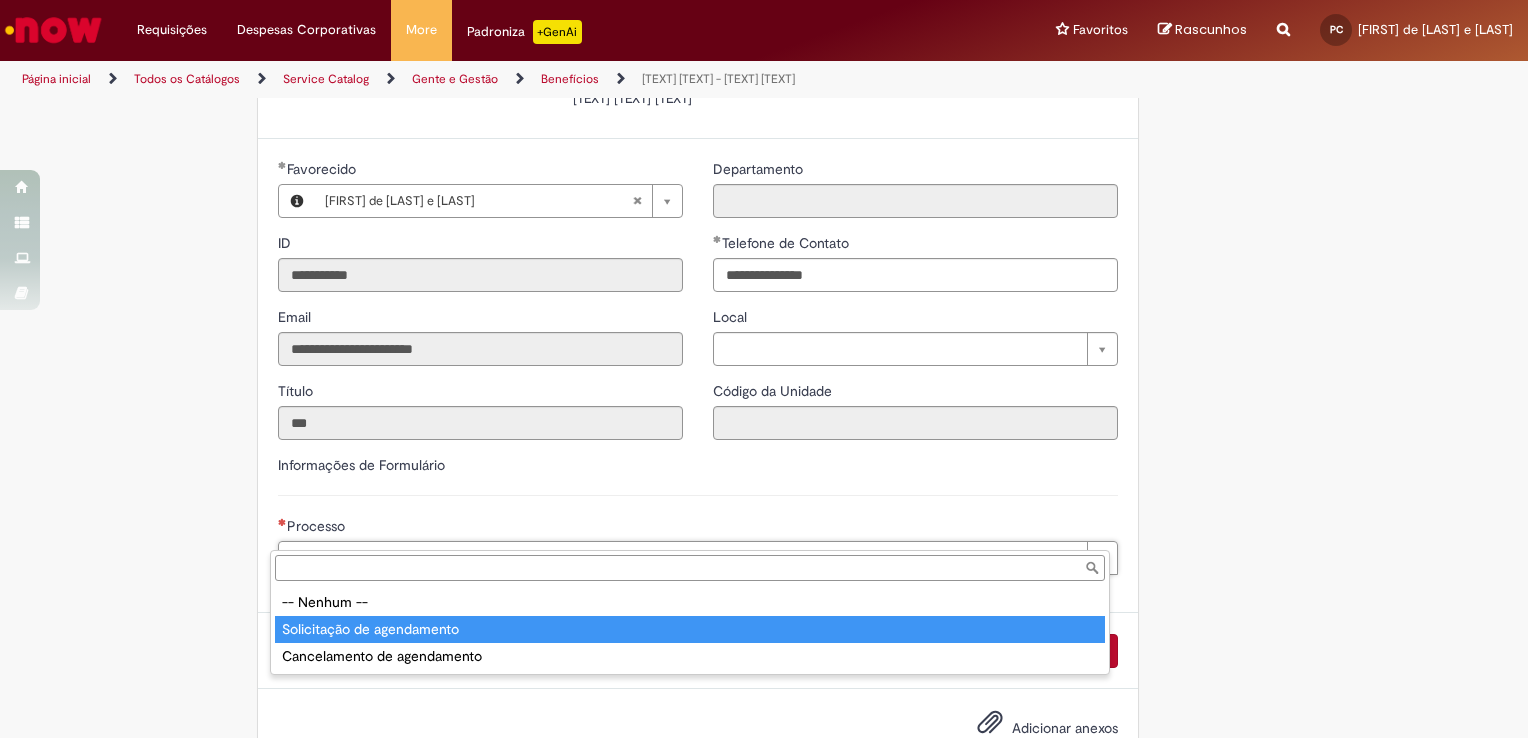 type on "**********" 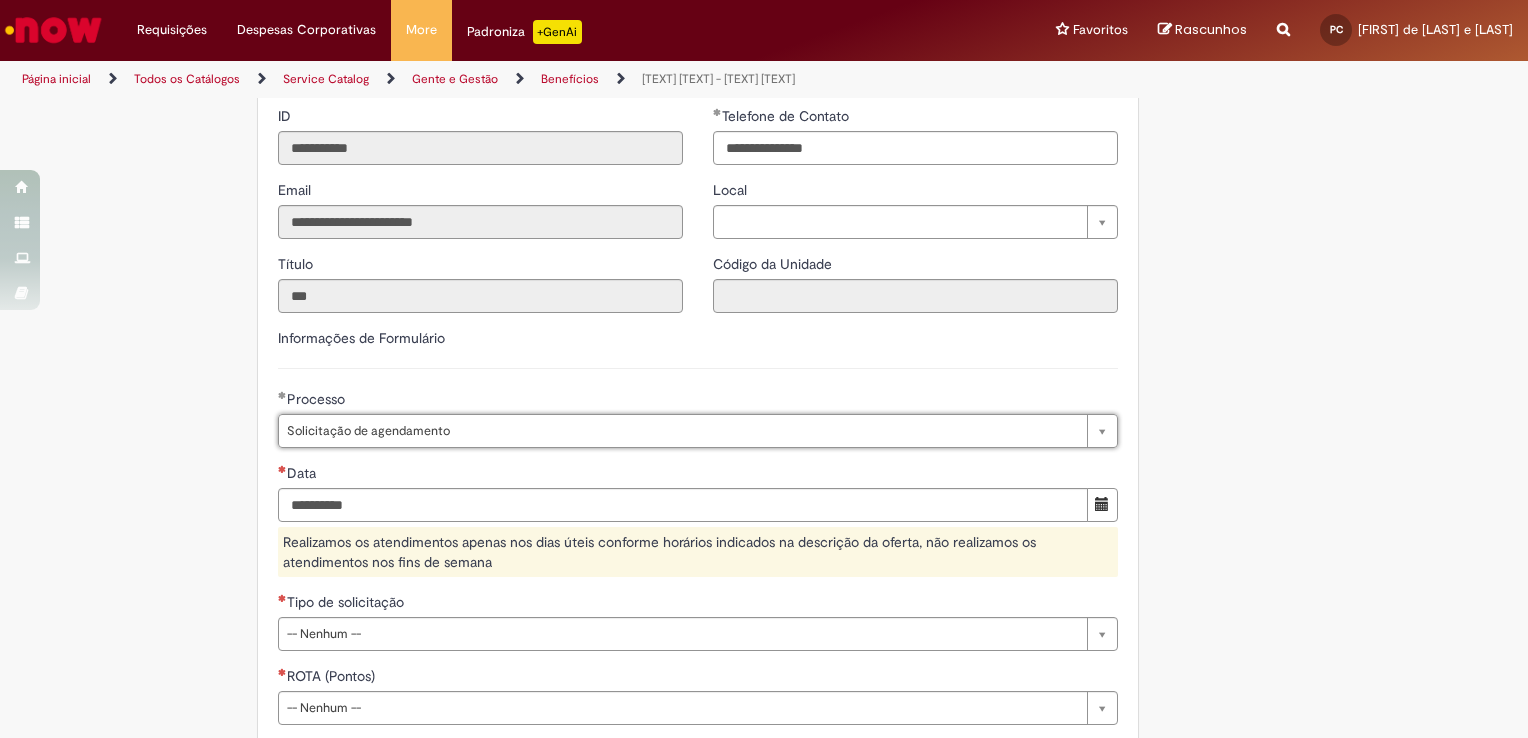 scroll, scrollTop: 700, scrollLeft: 0, axis: vertical 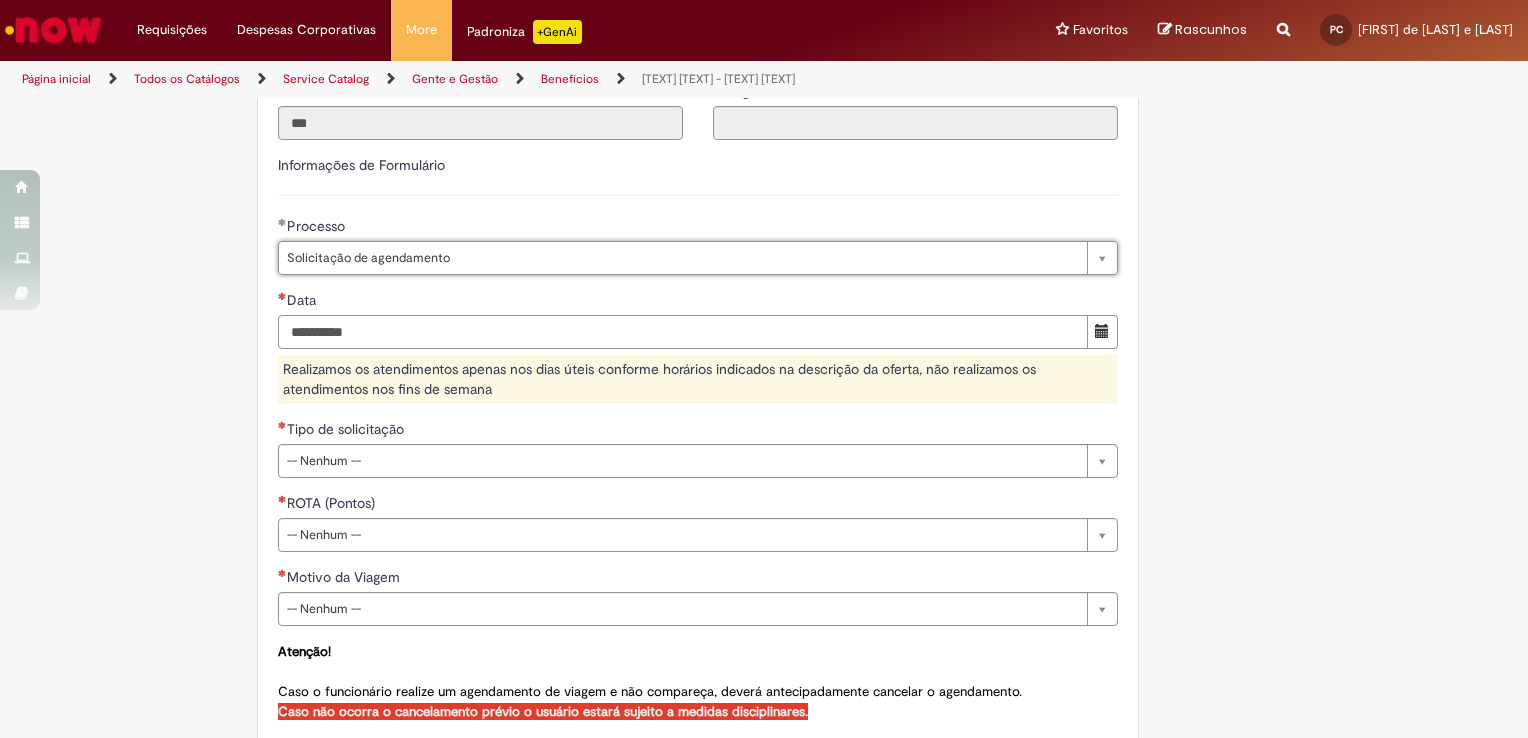 click on "Data" at bounding box center [683, 332] 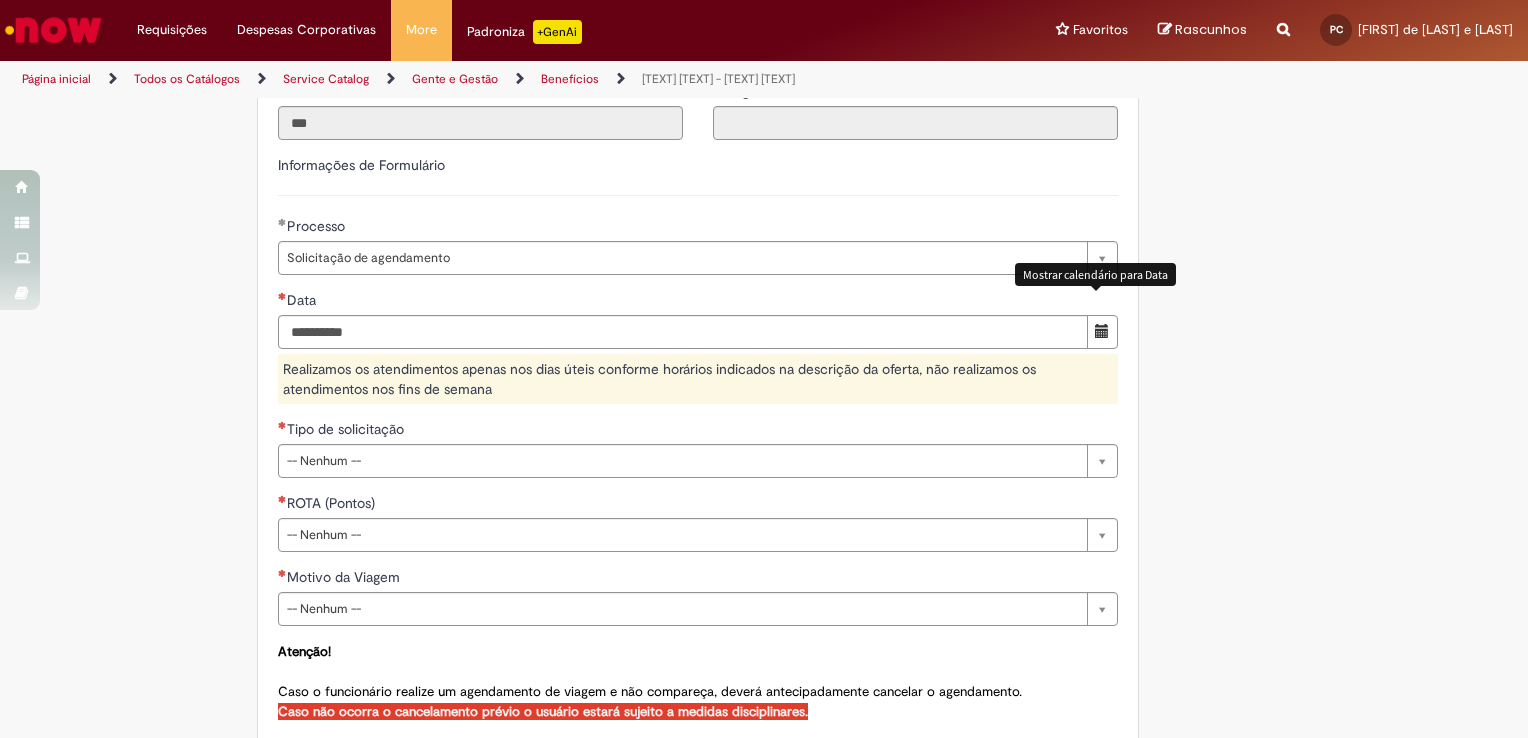 click at bounding box center [1102, 332] 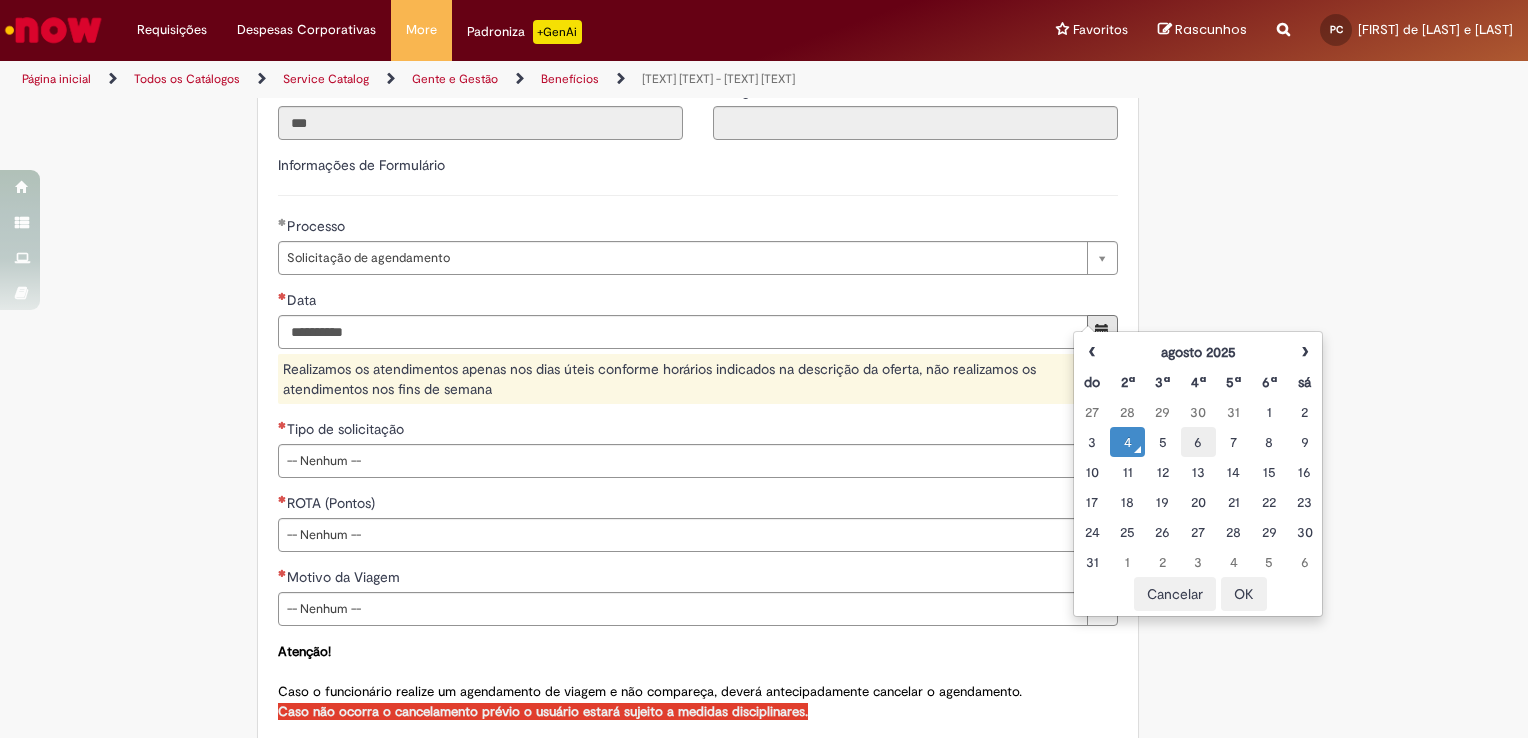 click on "6" at bounding box center [1198, 442] 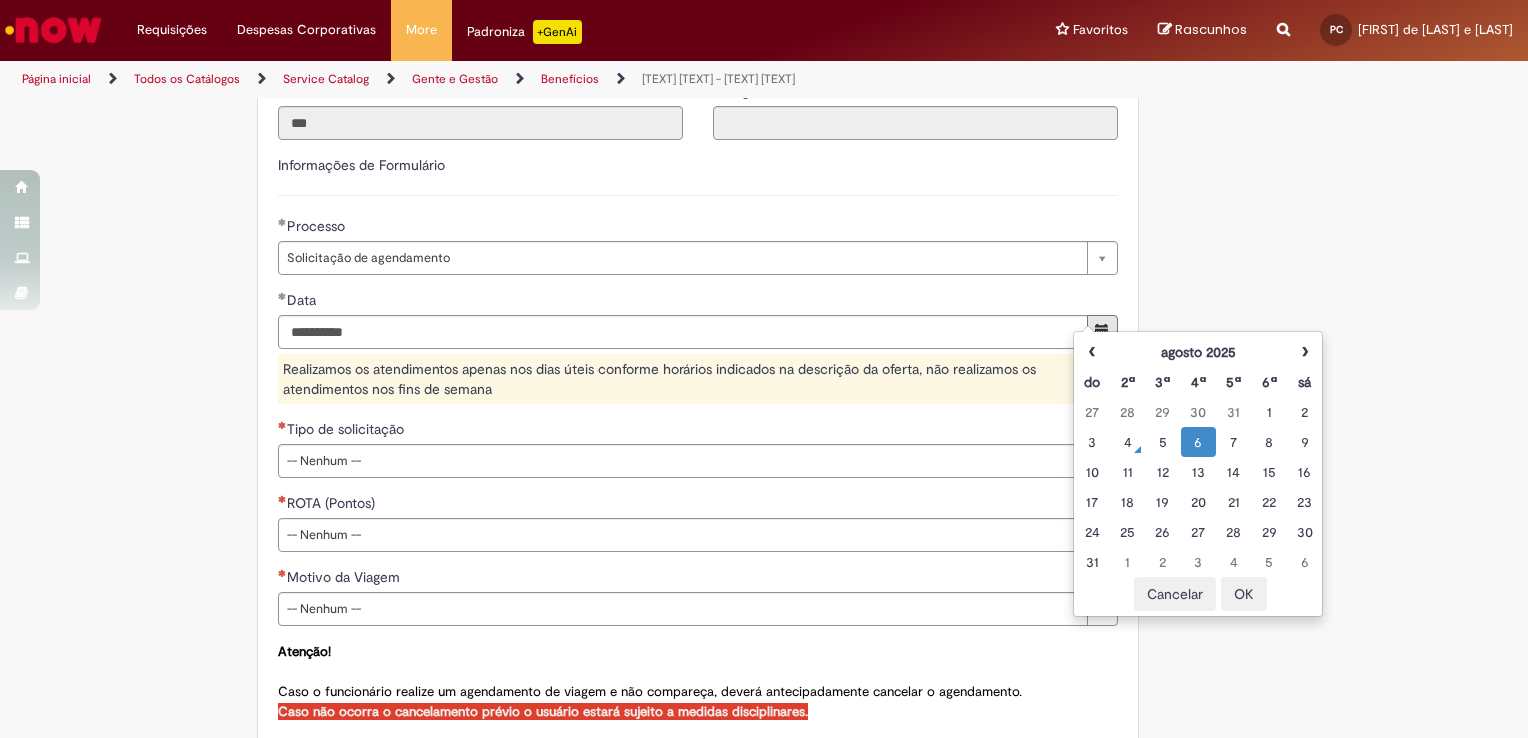 click on "**********" at bounding box center (666, 196) 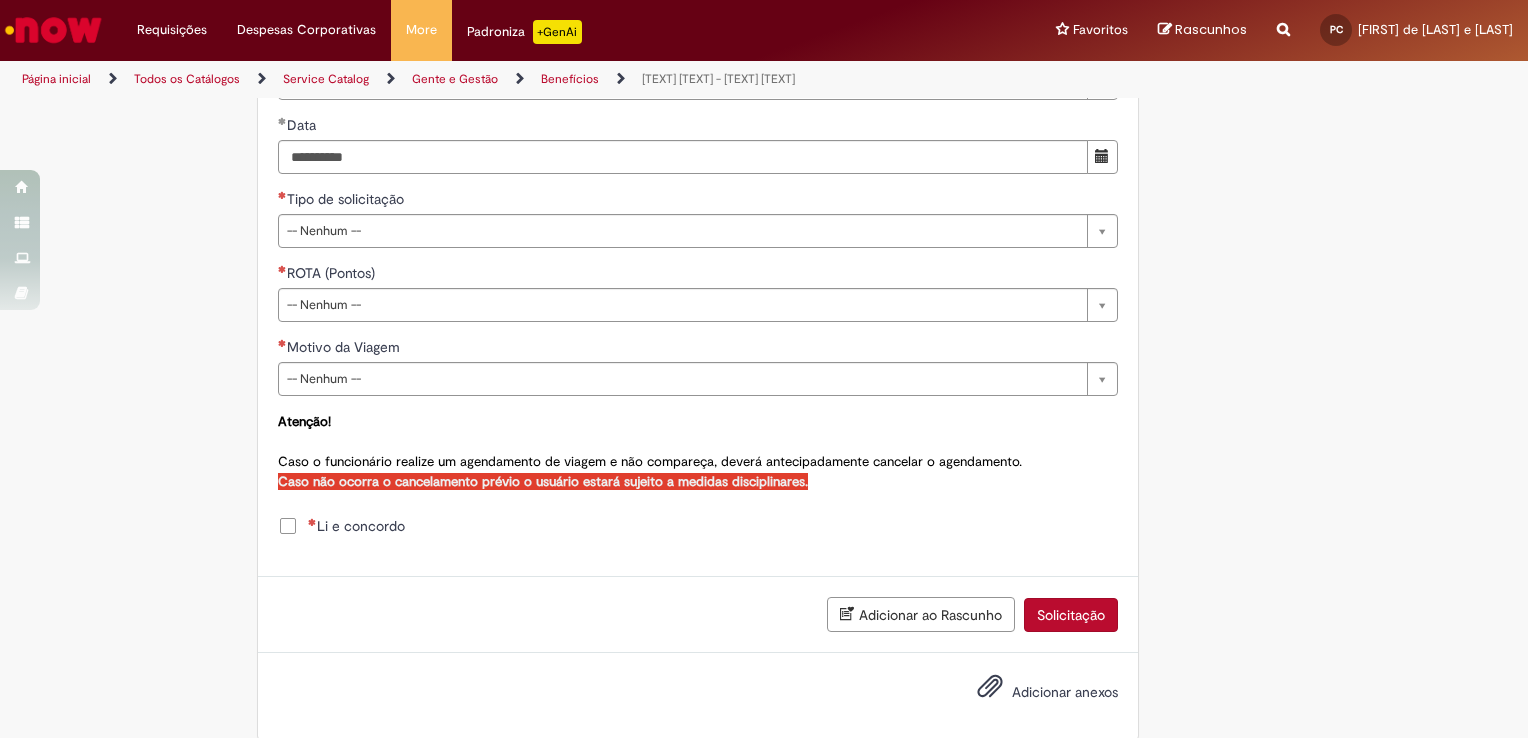 scroll, scrollTop: 876, scrollLeft: 0, axis: vertical 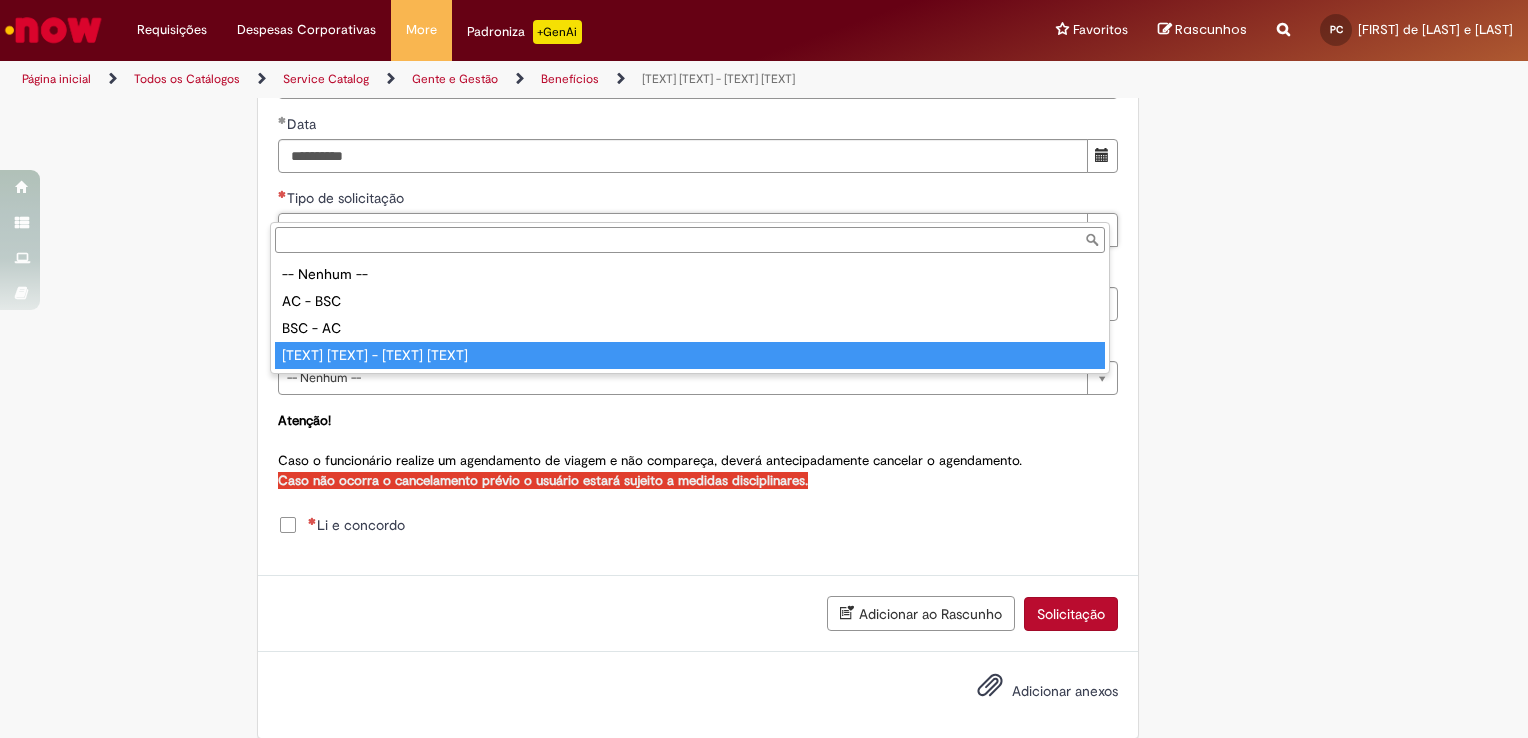 type on "**********" 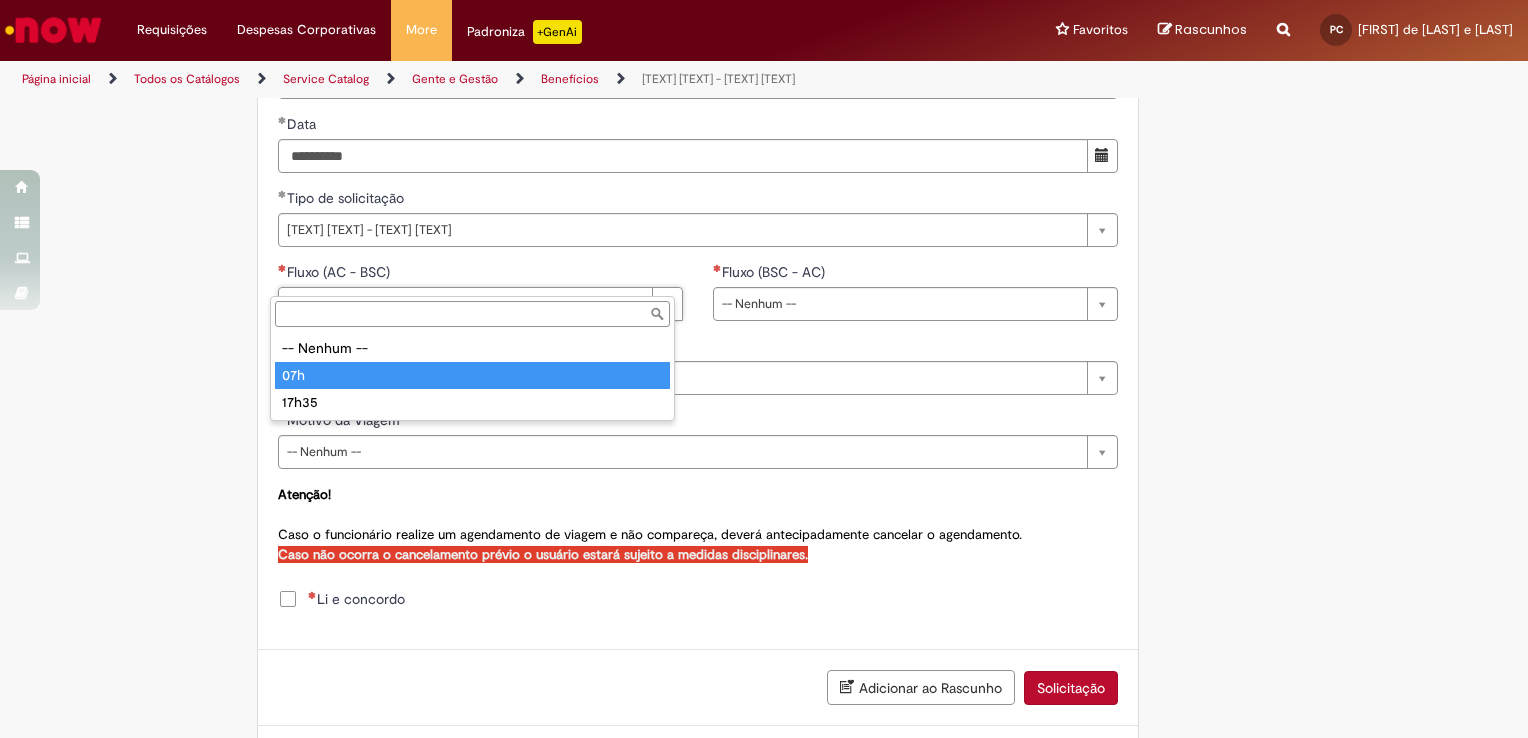 type on "***" 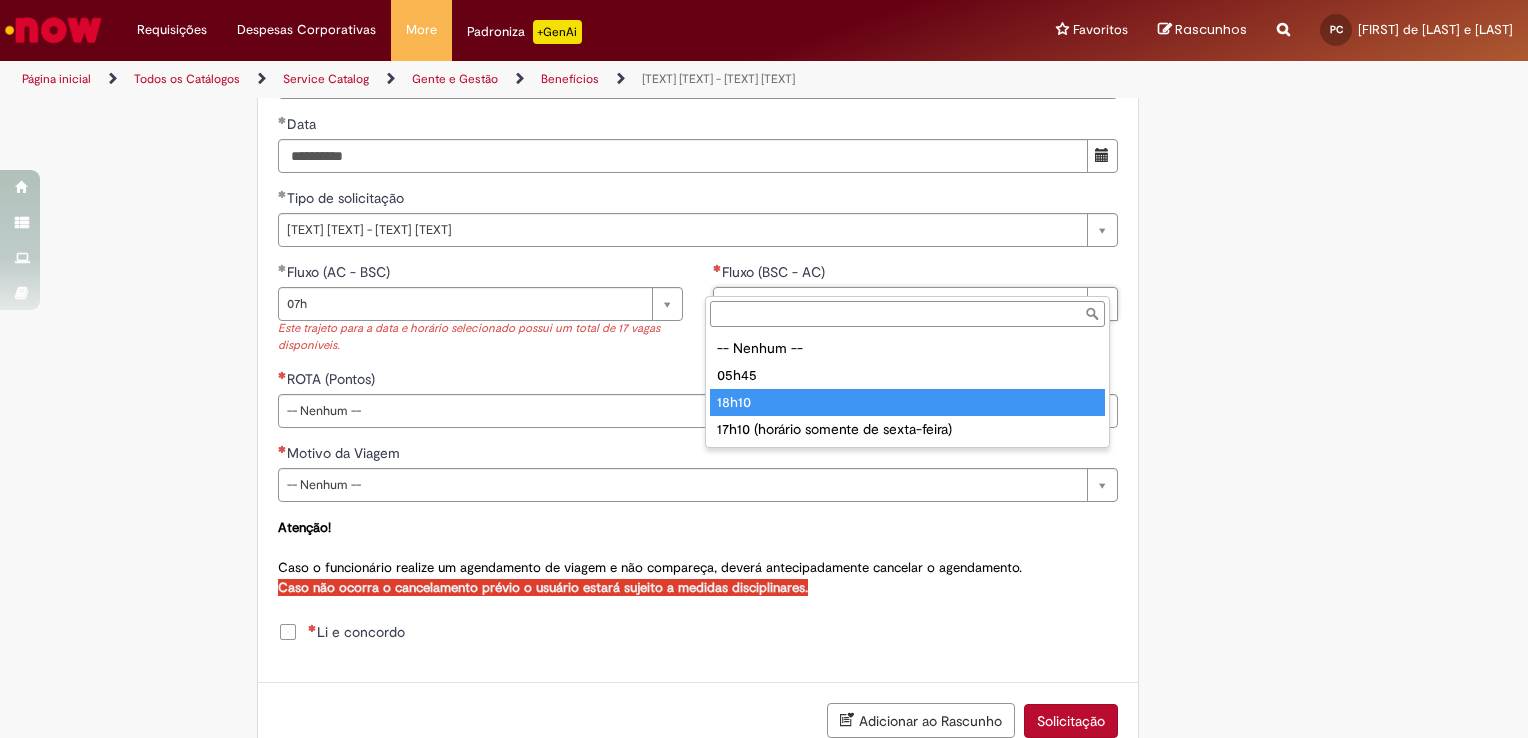 type on "*****" 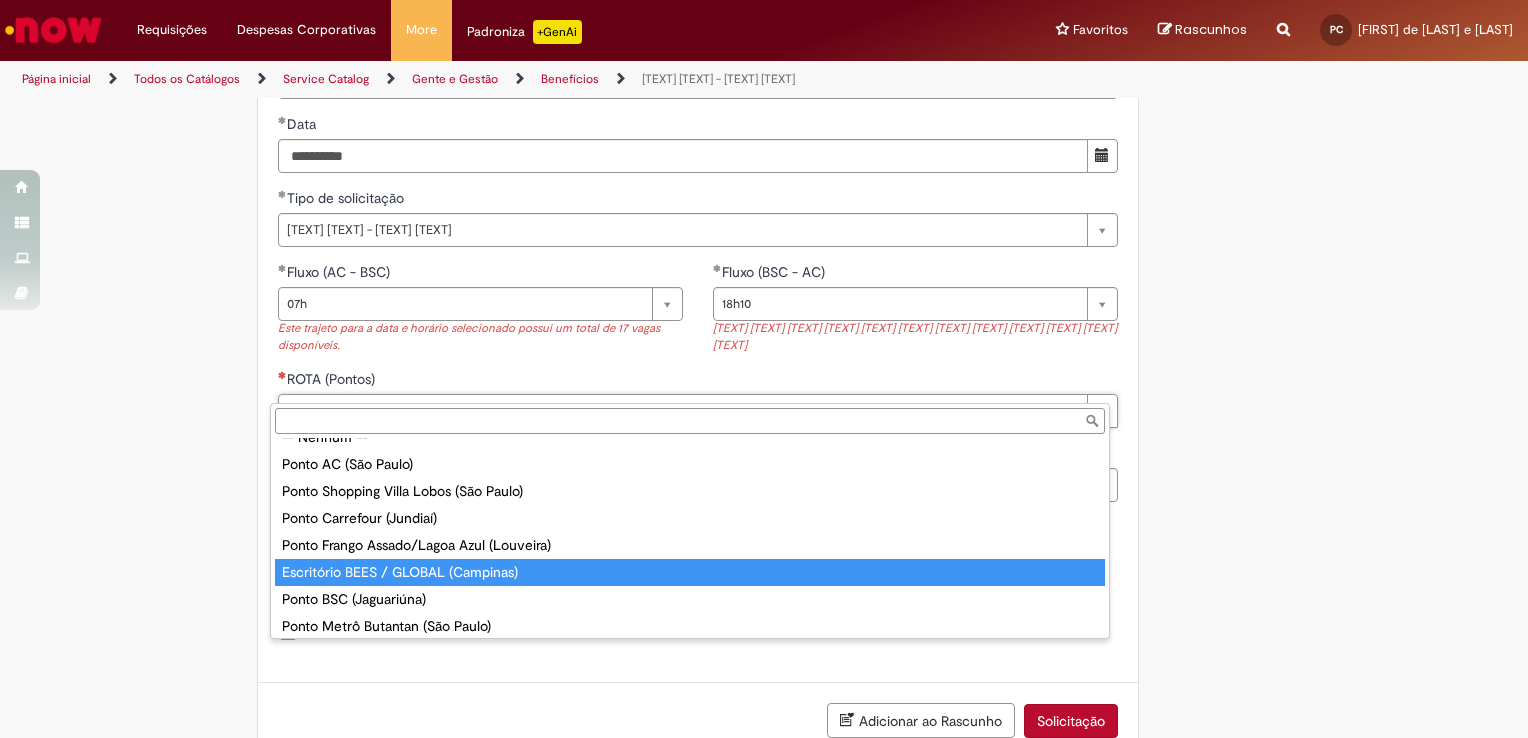 scroll, scrollTop: 0, scrollLeft: 0, axis: both 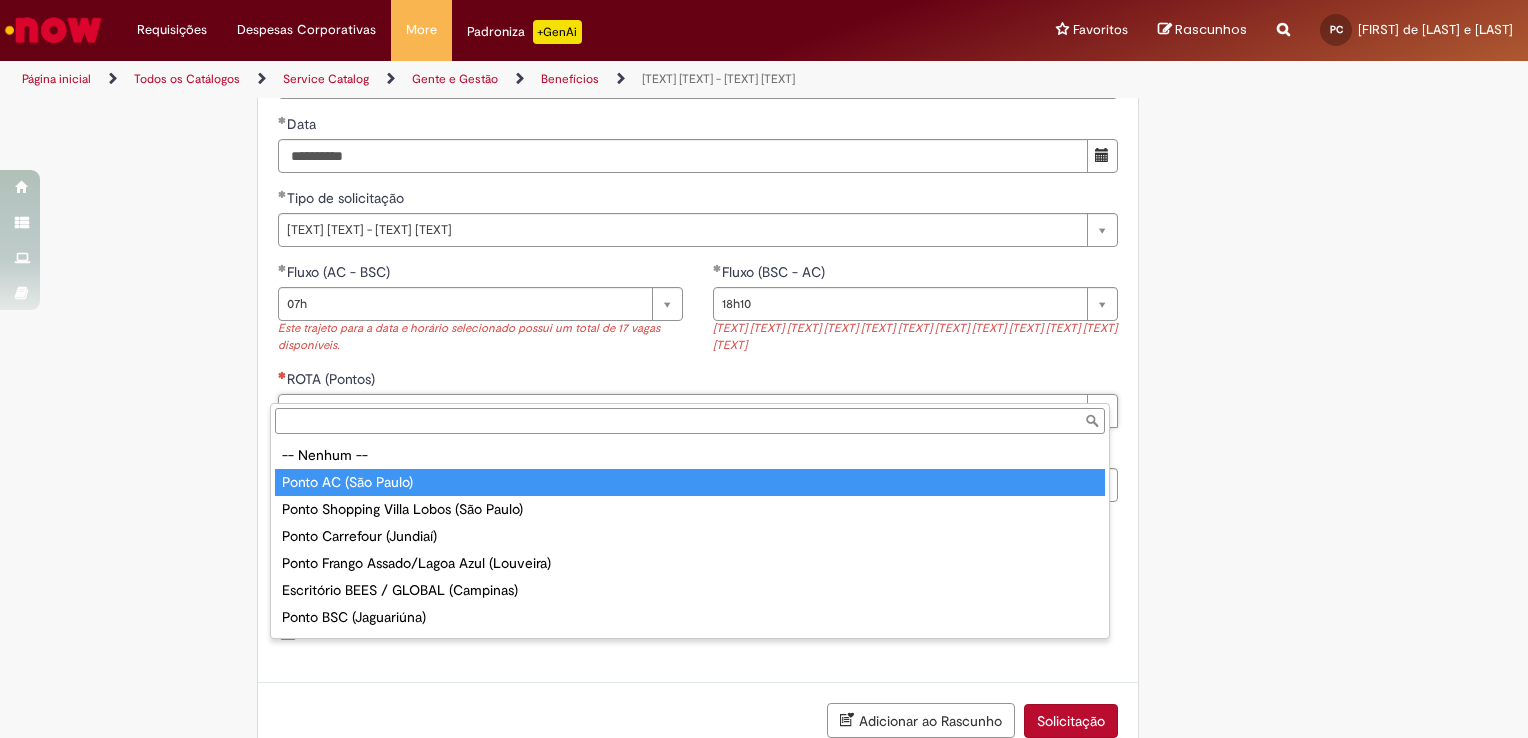 type on "**********" 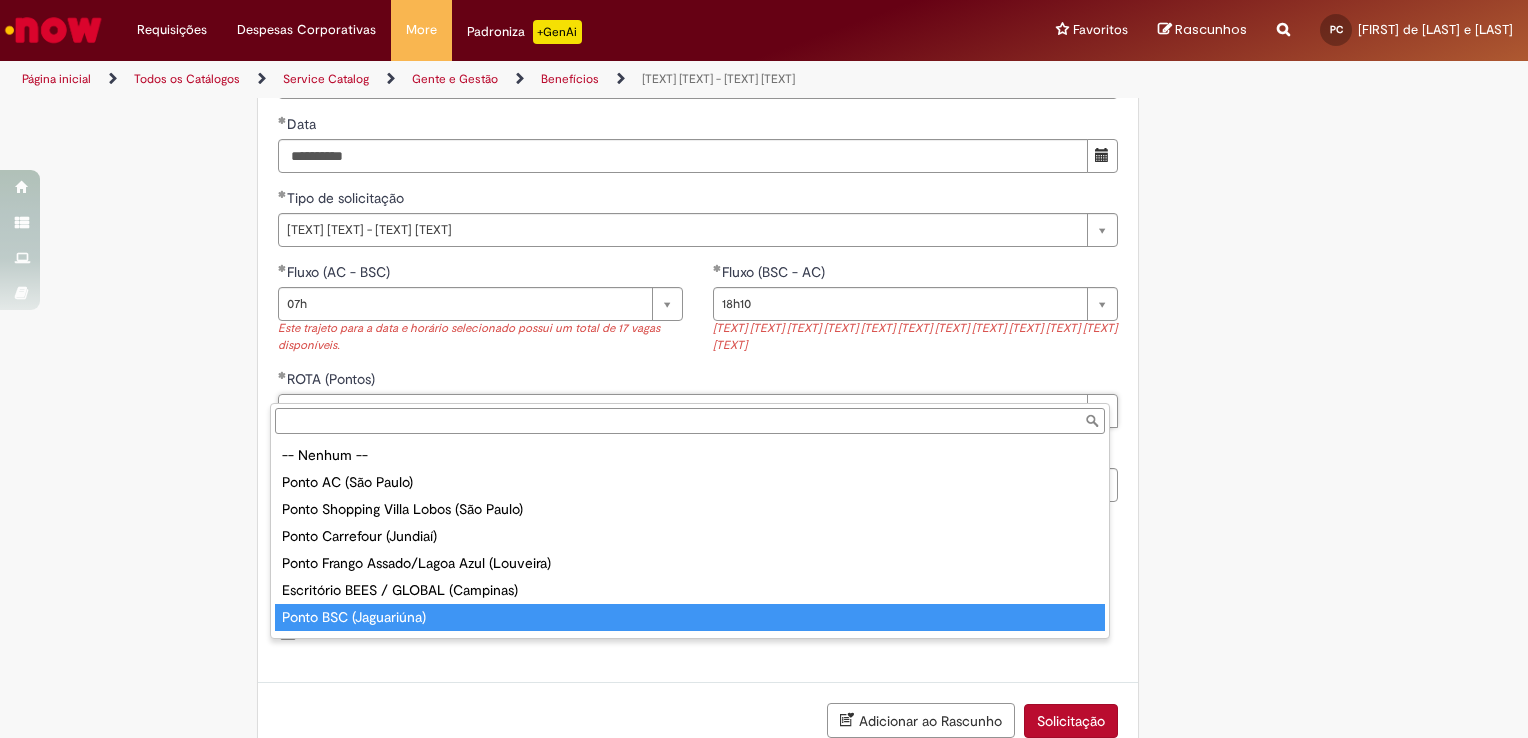 type on "**********" 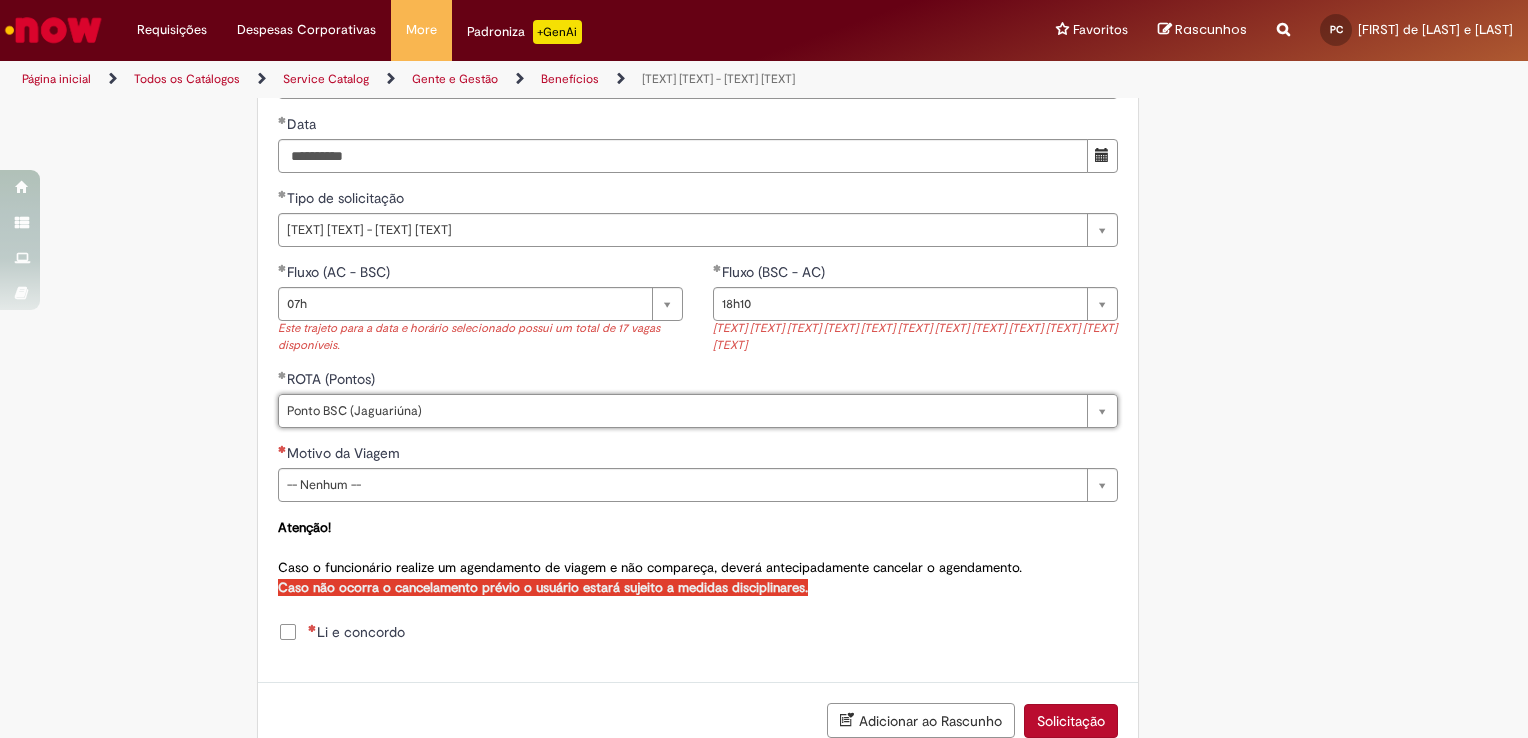 scroll, scrollTop: 0, scrollLeft: 130, axis: horizontal 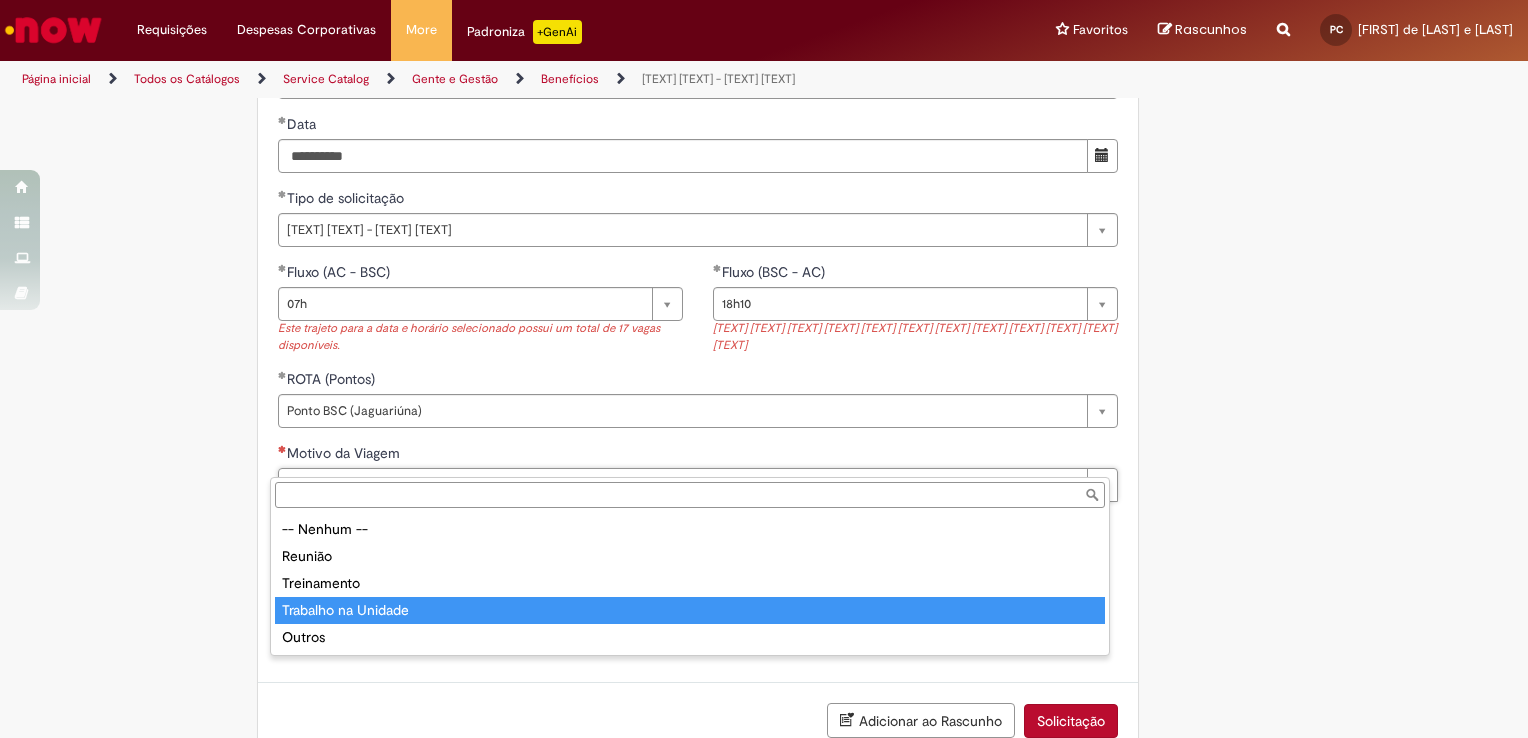 type on "**********" 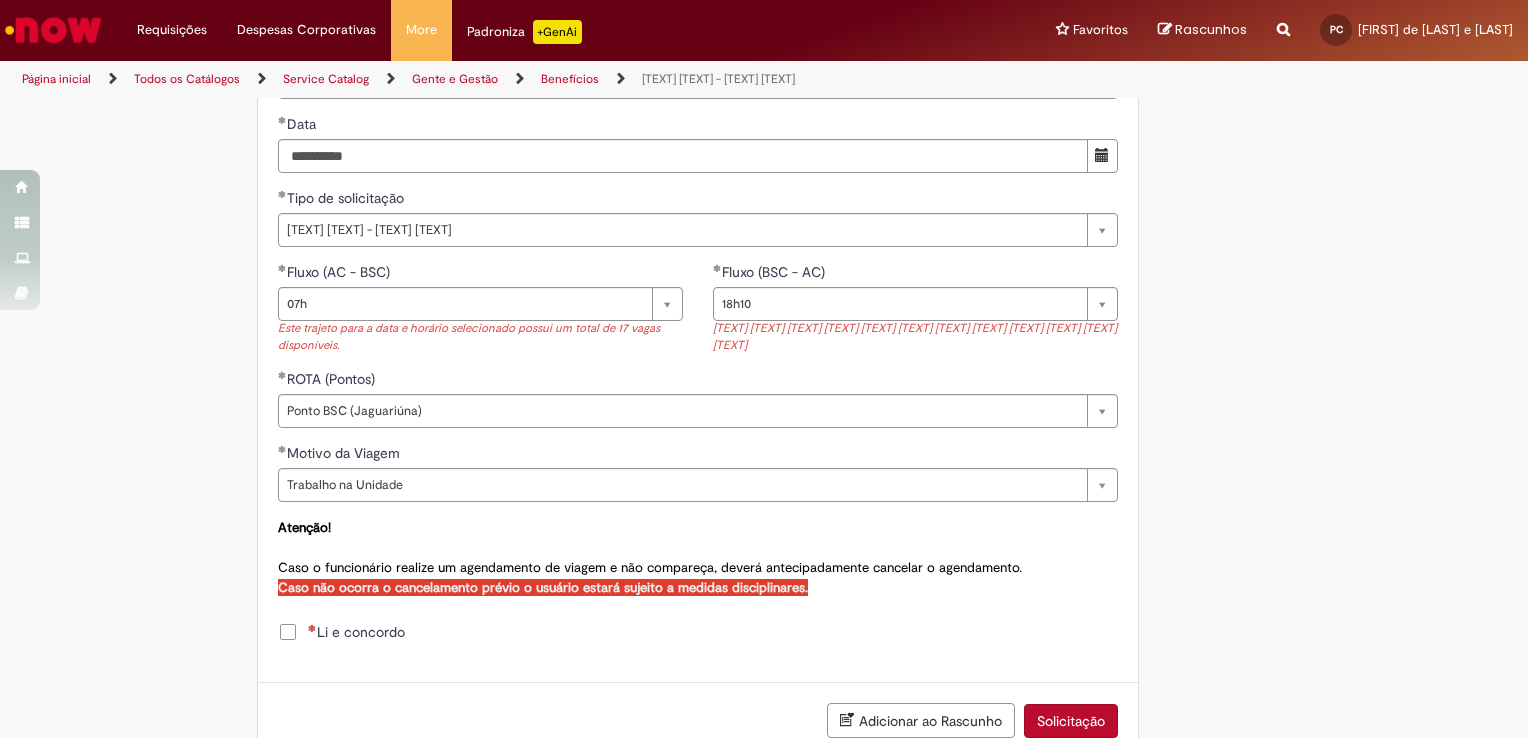 click on "**********" at bounding box center [666, 46] 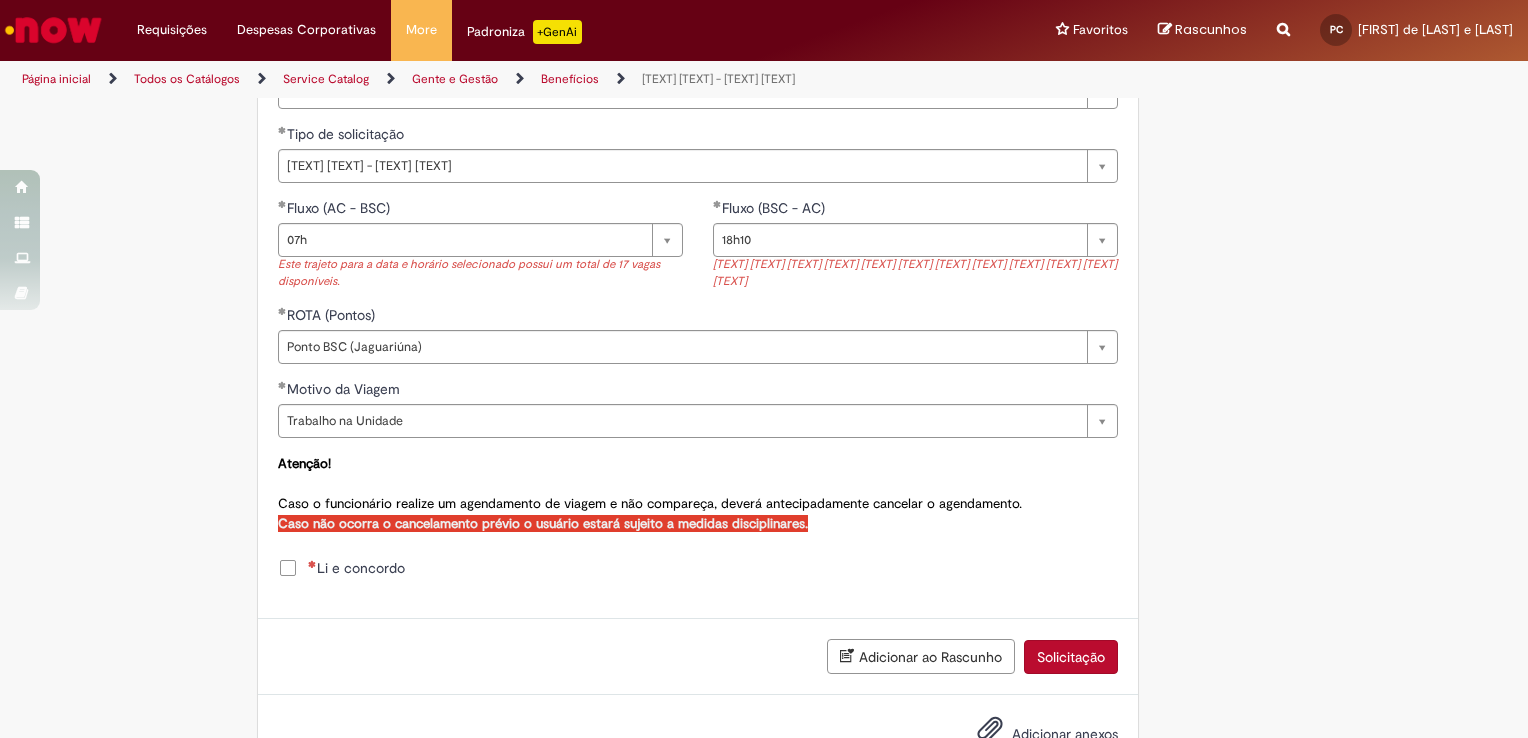 scroll, scrollTop: 976, scrollLeft: 0, axis: vertical 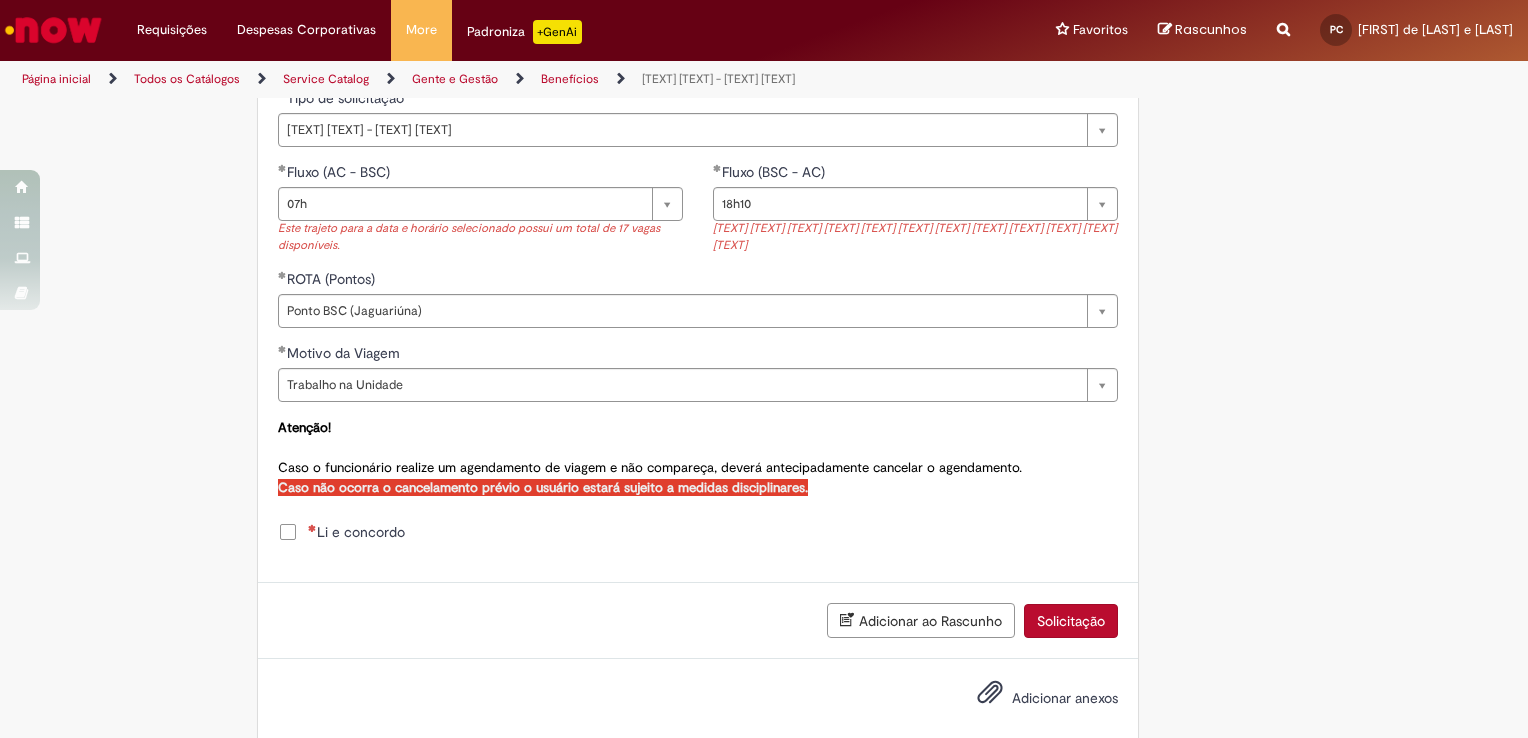 click on "Li e concordo" at bounding box center (356, 532) 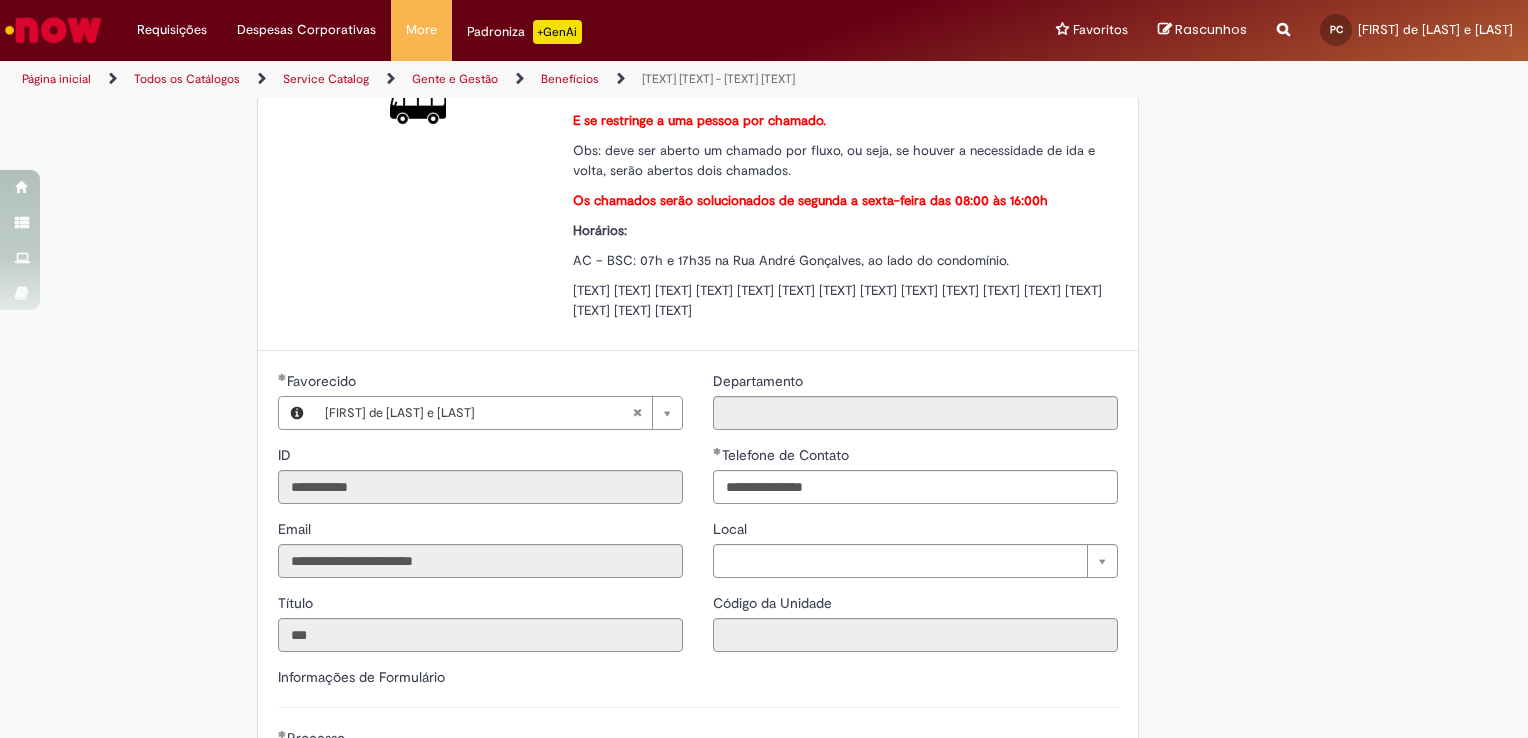 scroll, scrollTop: 176, scrollLeft: 0, axis: vertical 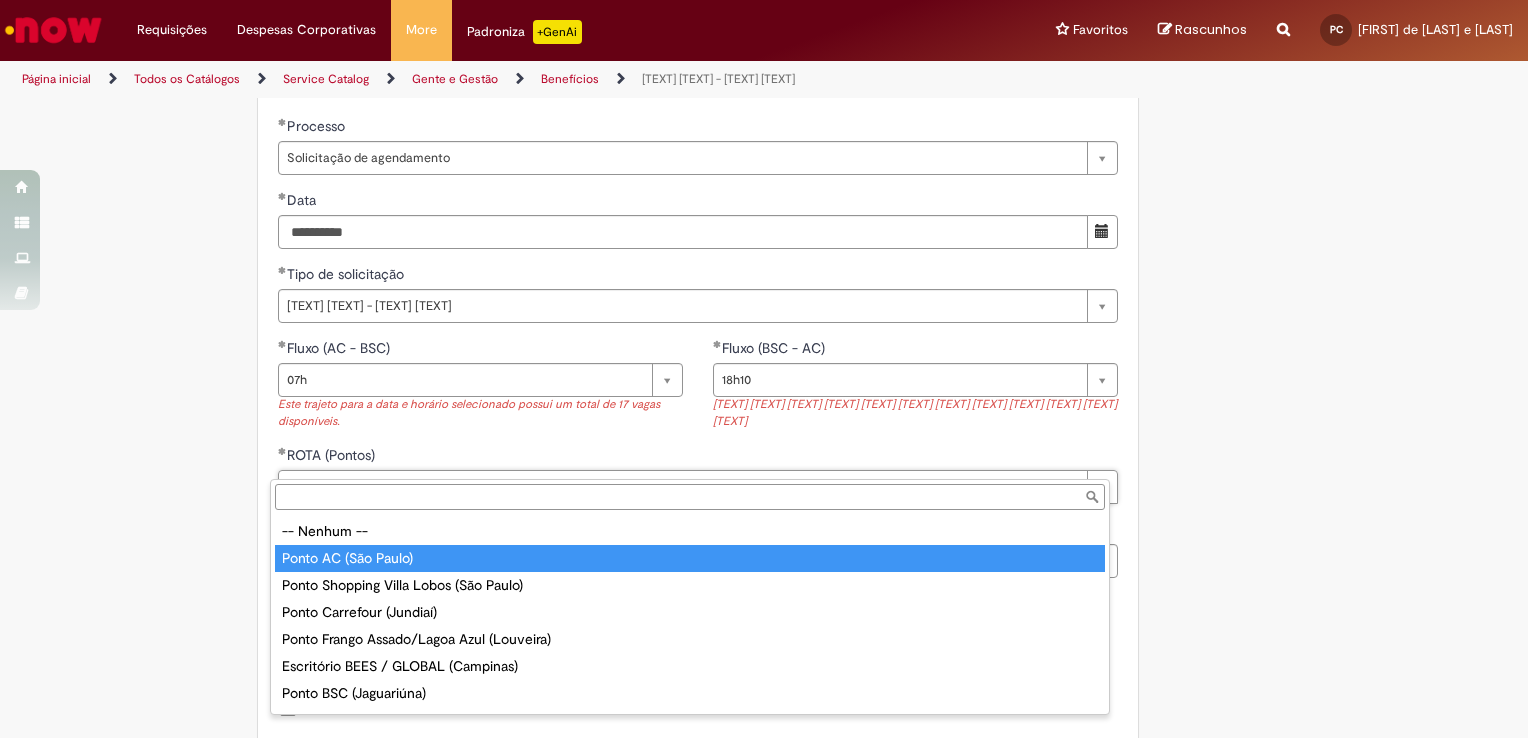type on "**********" 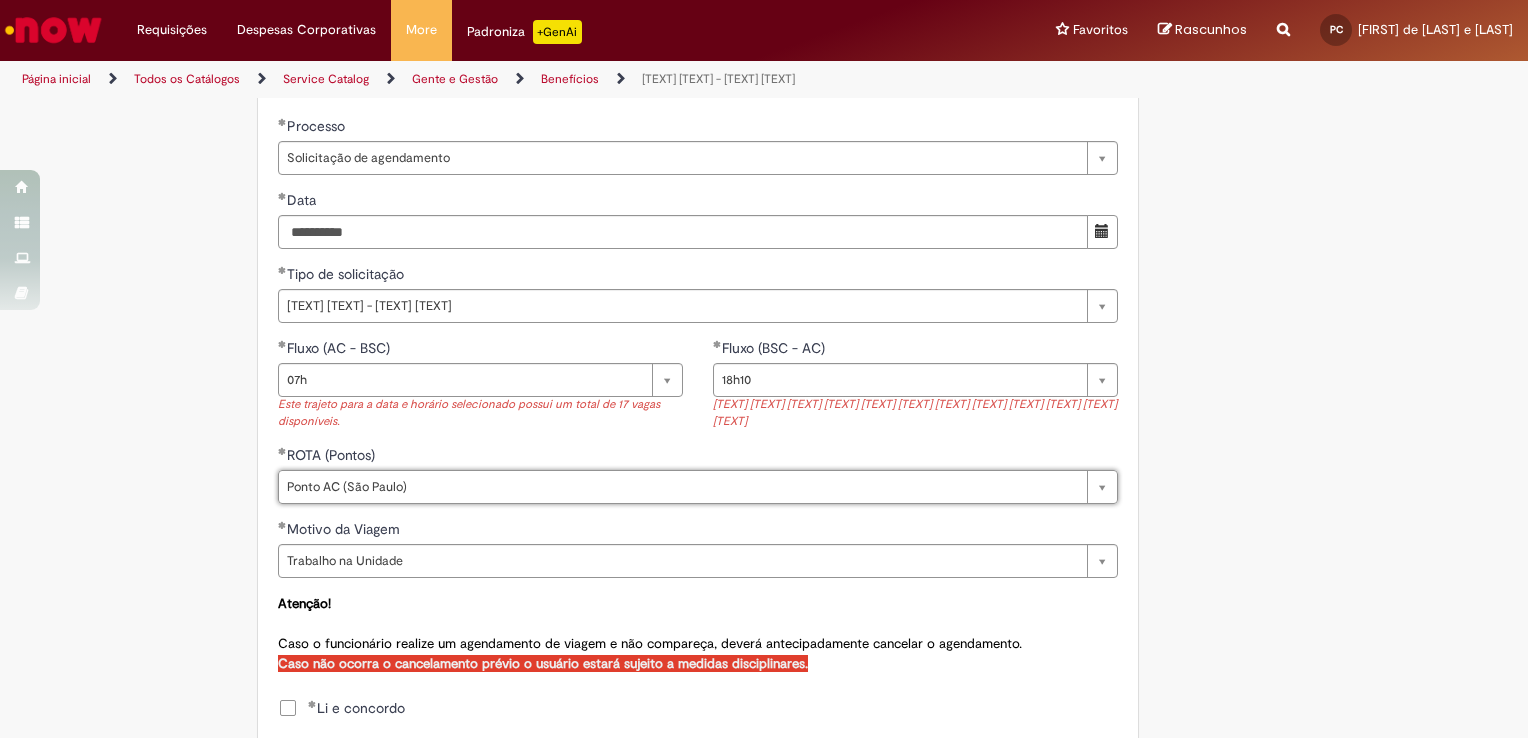scroll, scrollTop: 0, scrollLeft: 131, axis: horizontal 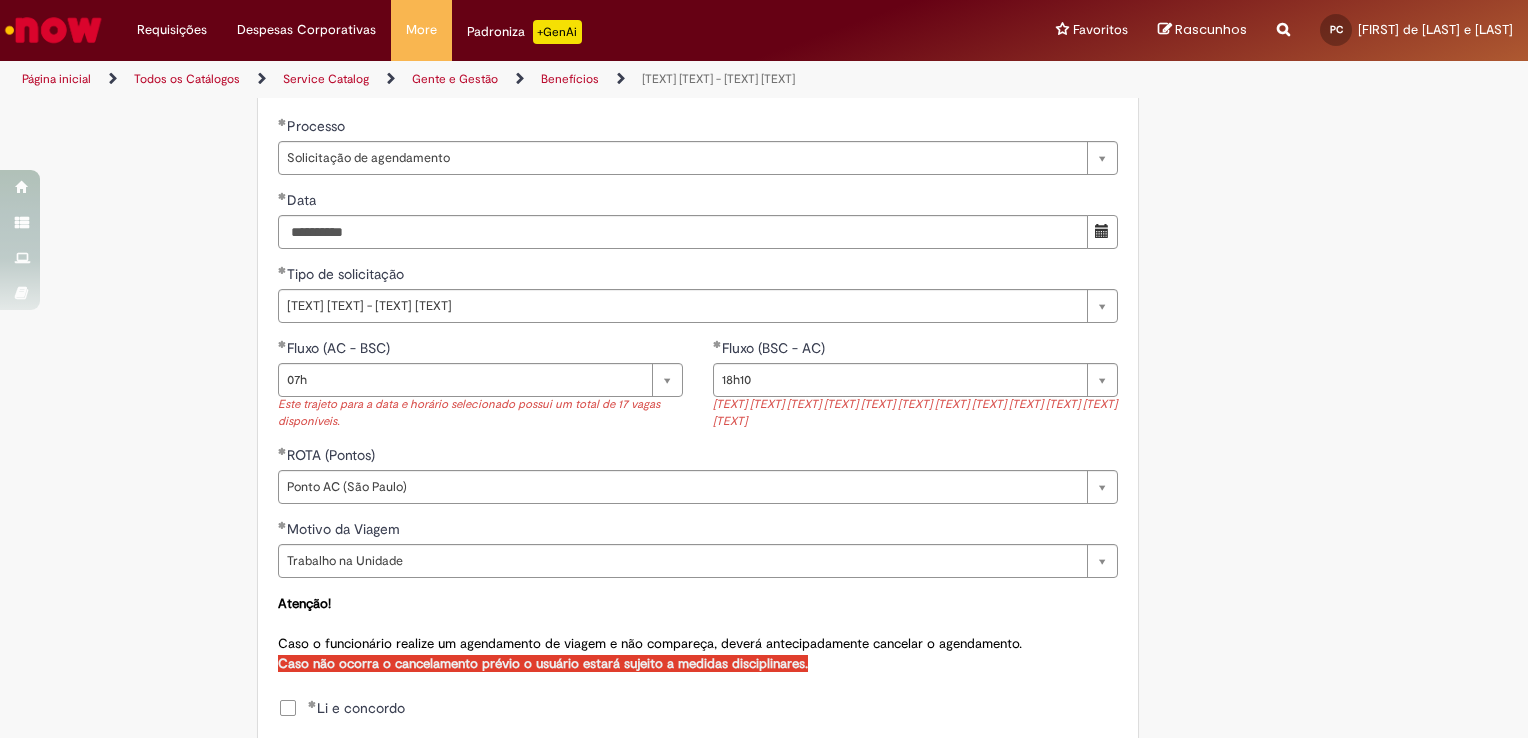 click on "Tire dúvidas com LupiAssist    +GenAI
Oi! Eu sou LupiAssist, uma Inteligência Artificial Generativa em constante aprendizado   Meu conteúdo é monitorado para trazer uma melhor experiência
Dúvidas comuns:
Só mais um instante, estou consultando nossas bases de conhecimento  e escrevendo a melhor resposta pra você!
Title
Lorem ipsum dolor sit amet    Fazer uma nova pergunta
Gerei esta resposta utilizando IA Generativa em conjunto com os nossos padrões. Em caso de divergência, os documentos oficiais prevalecerão.
Saiba mais em:
Ou ligue para:
E aí, te ajudei?
Sim, obrigado!" at bounding box center [764, 122] 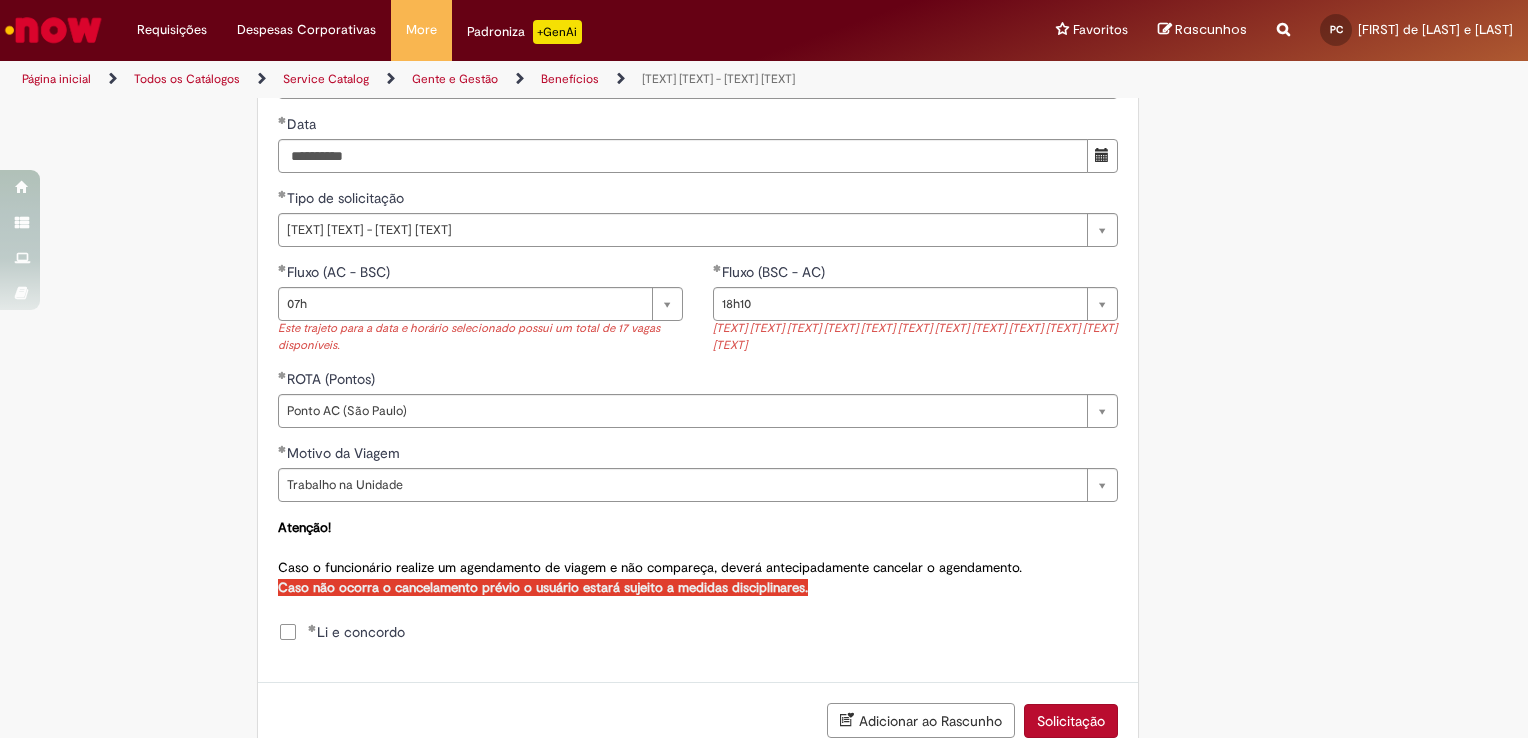 scroll, scrollTop: 983, scrollLeft: 0, axis: vertical 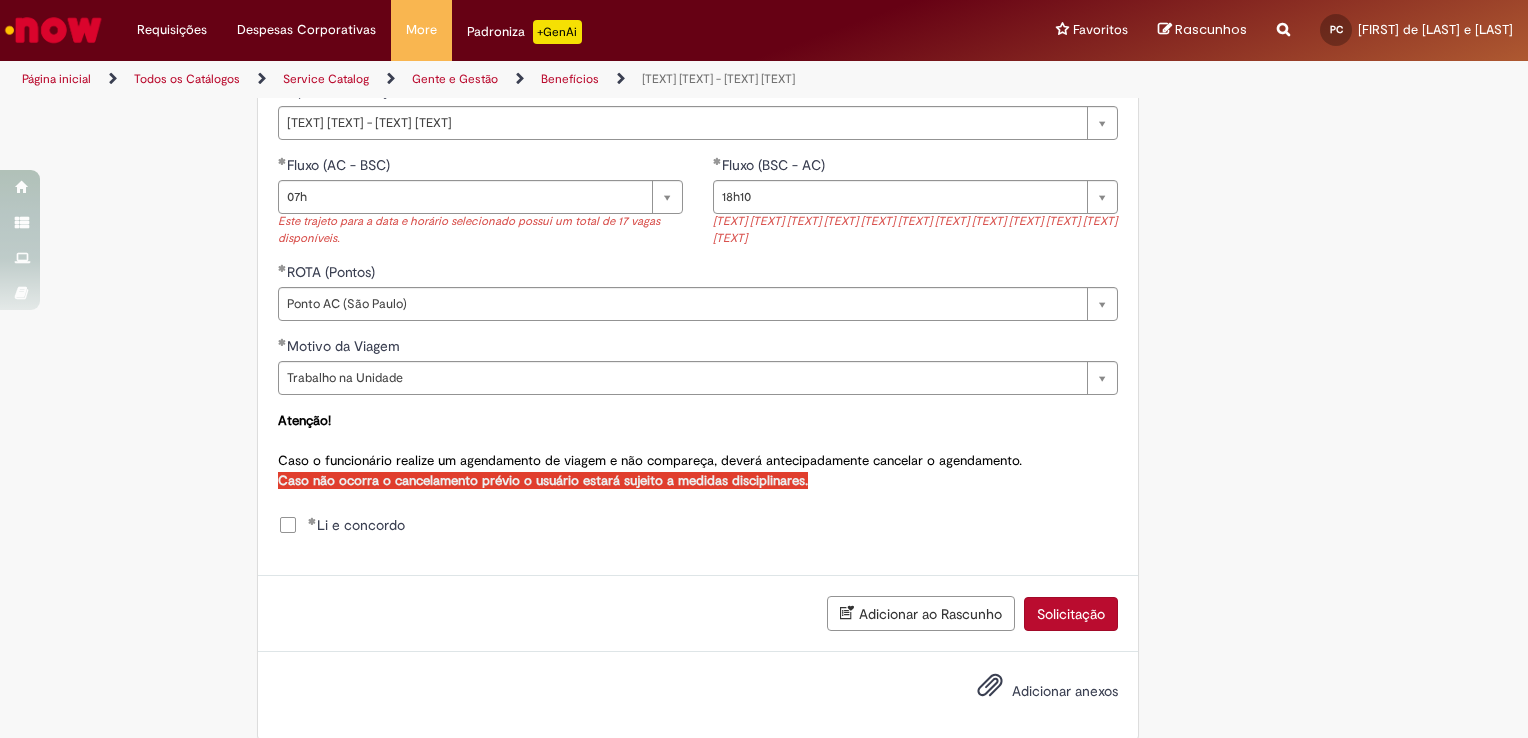 click on "Solicitação" at bounding box center (1071, 614) 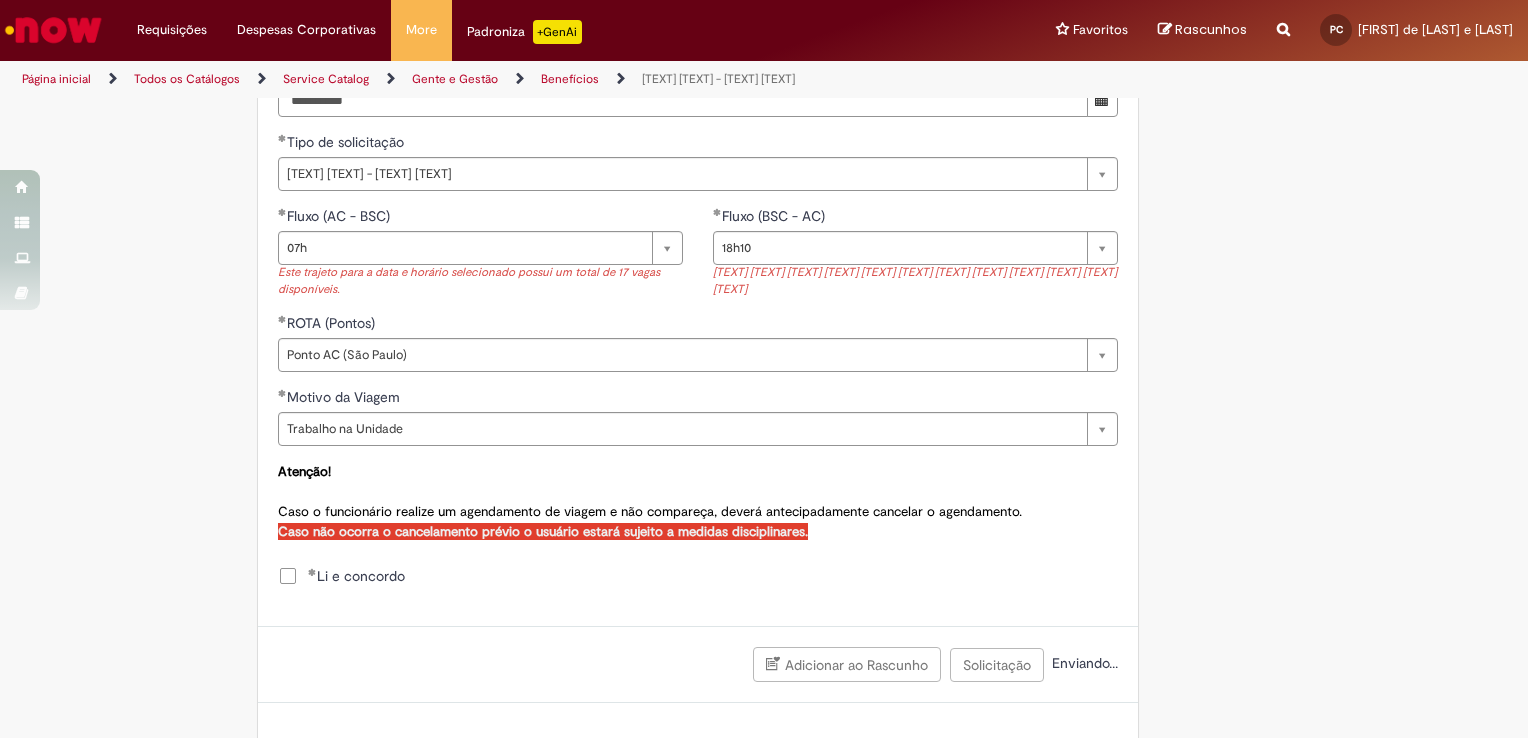 scroll, scrollTop: 936, scrollLeft: 0, axis: vertical 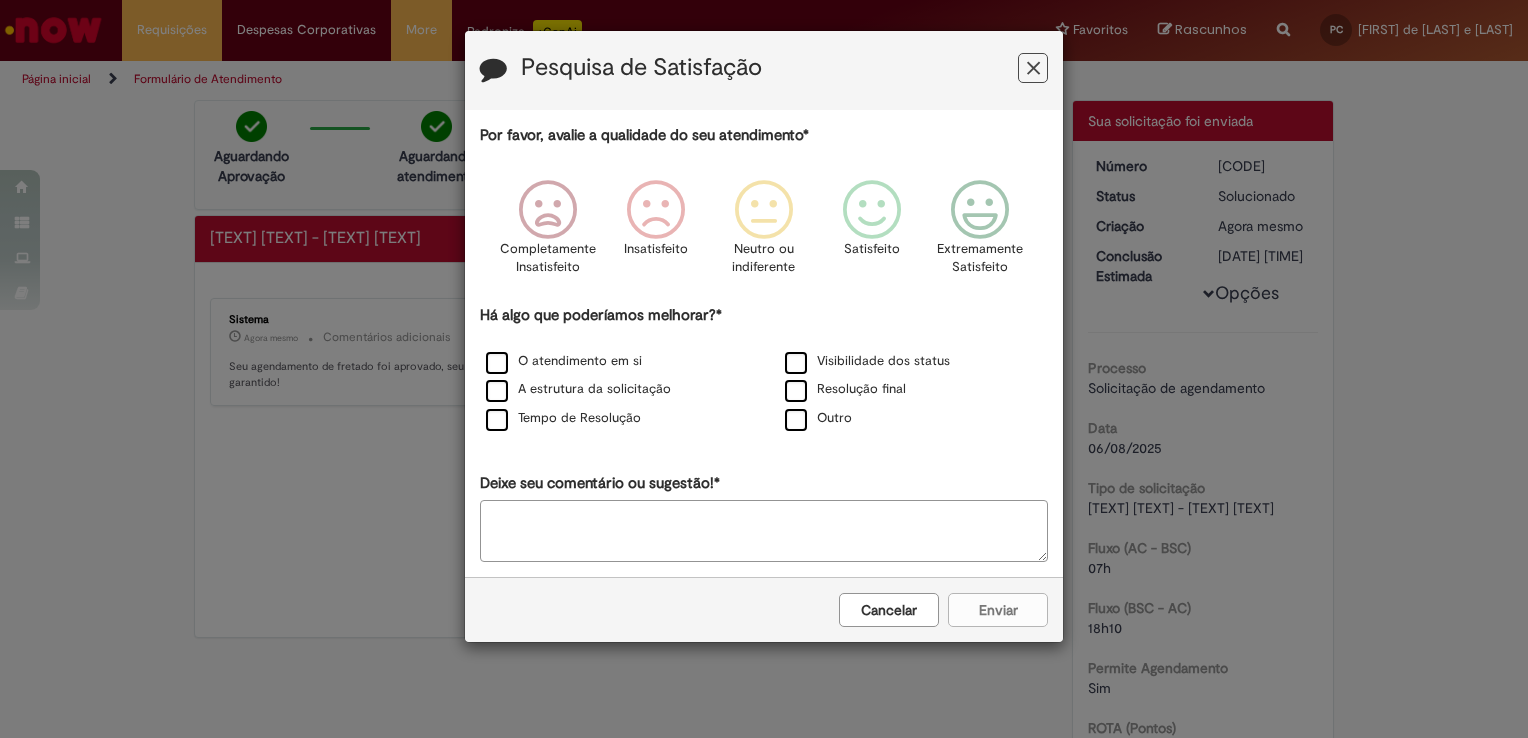 click at bounding box center (1033, 68) 